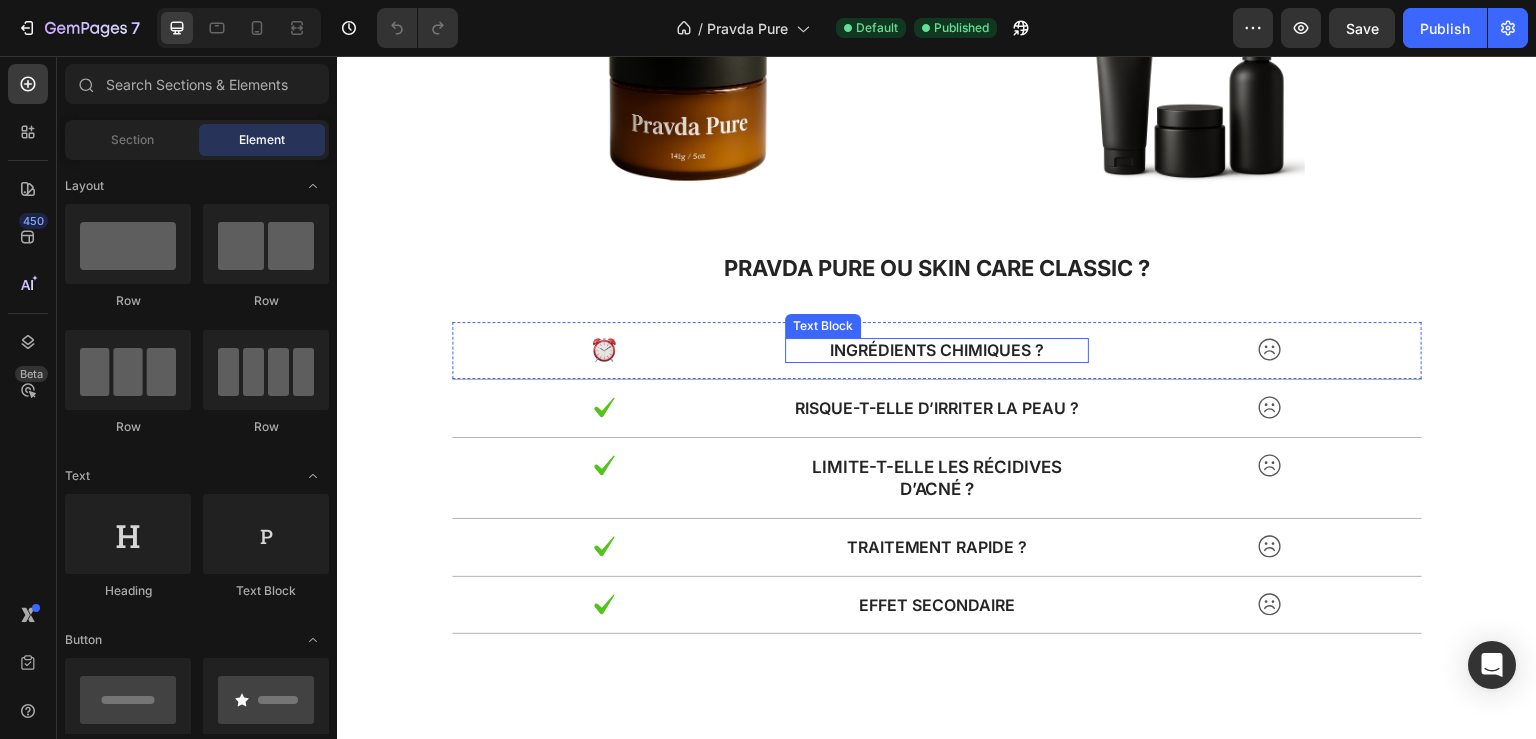 scroll, scrollTop: 3967, scrollLeft: 0, axis: vertical 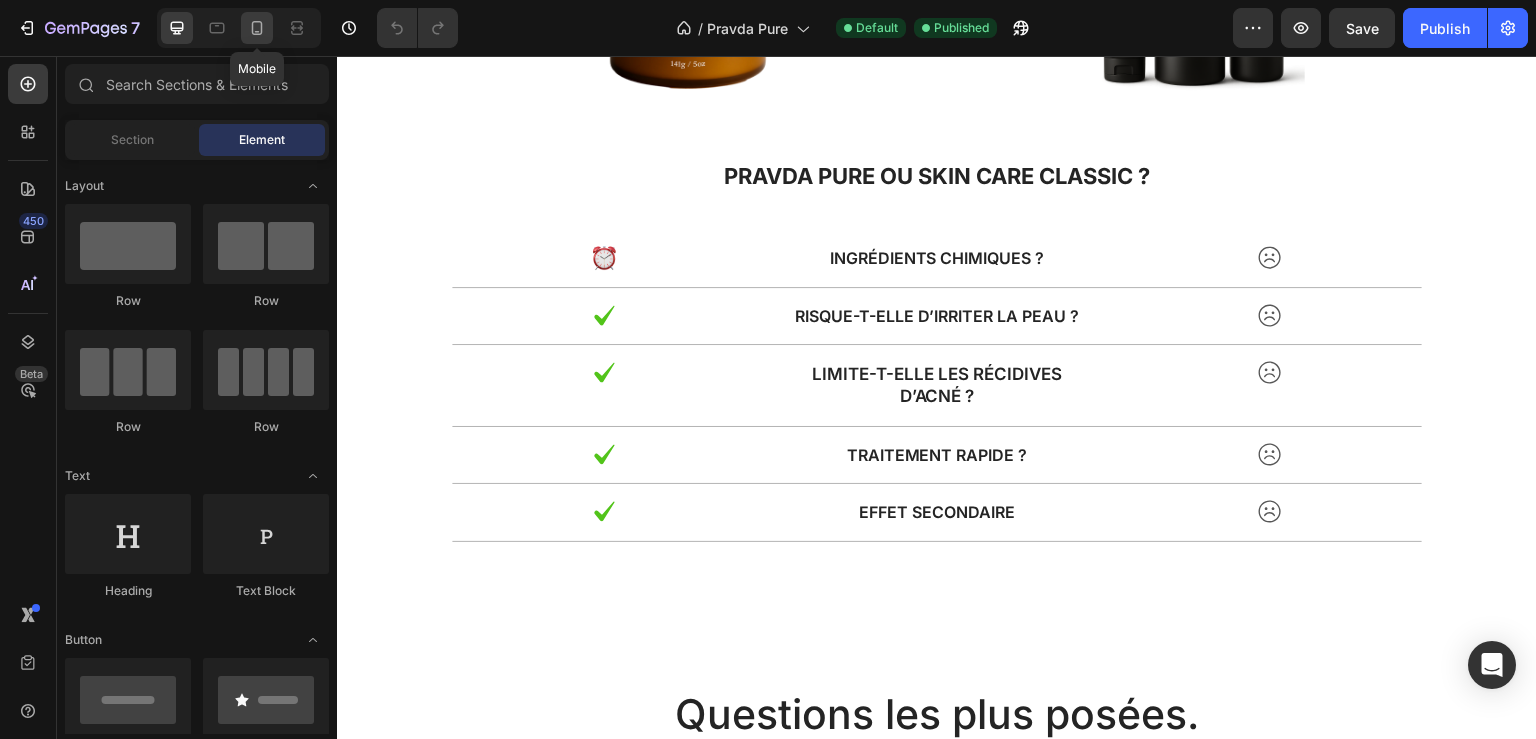 click 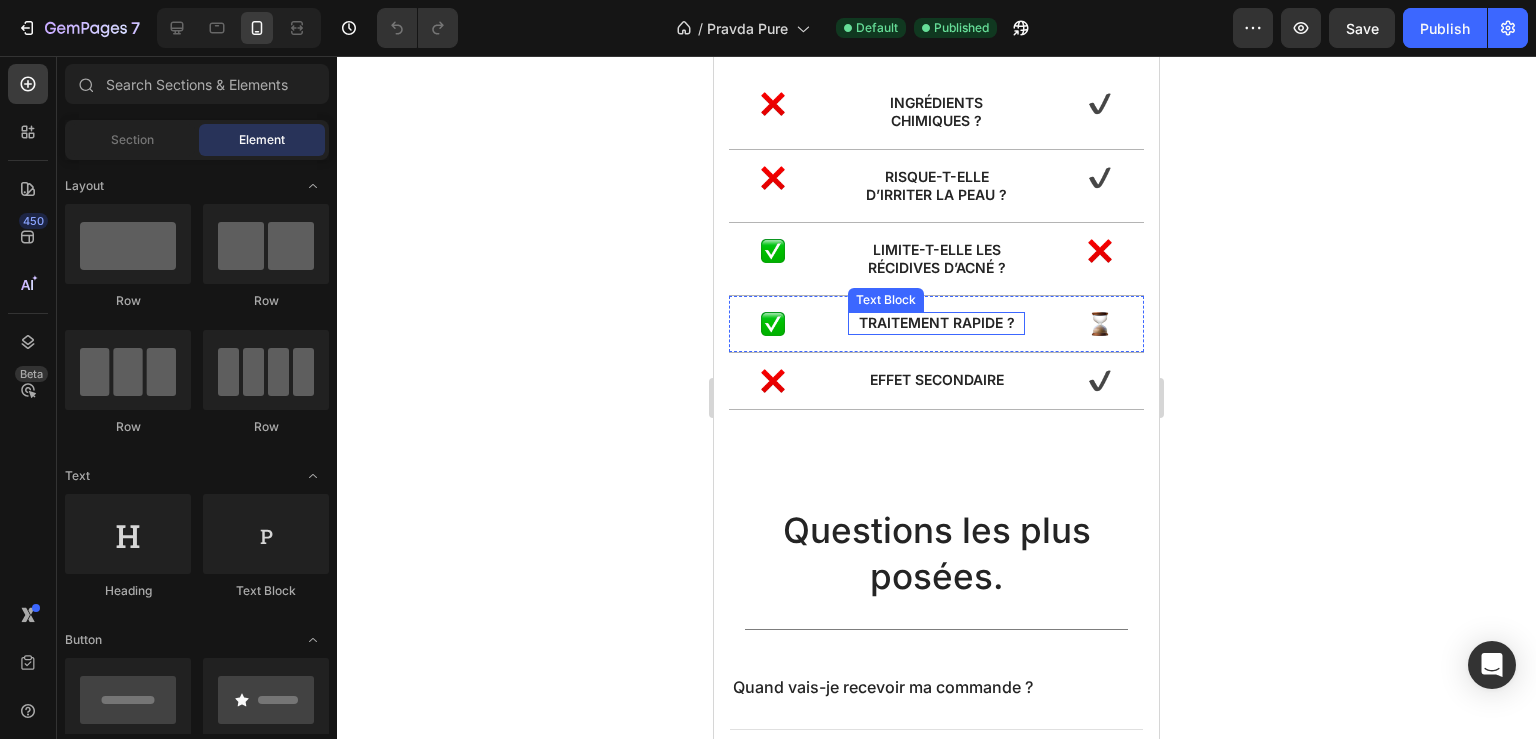 scroll, scrollTop: 3776, scrollLeft: 0, axis: vertical 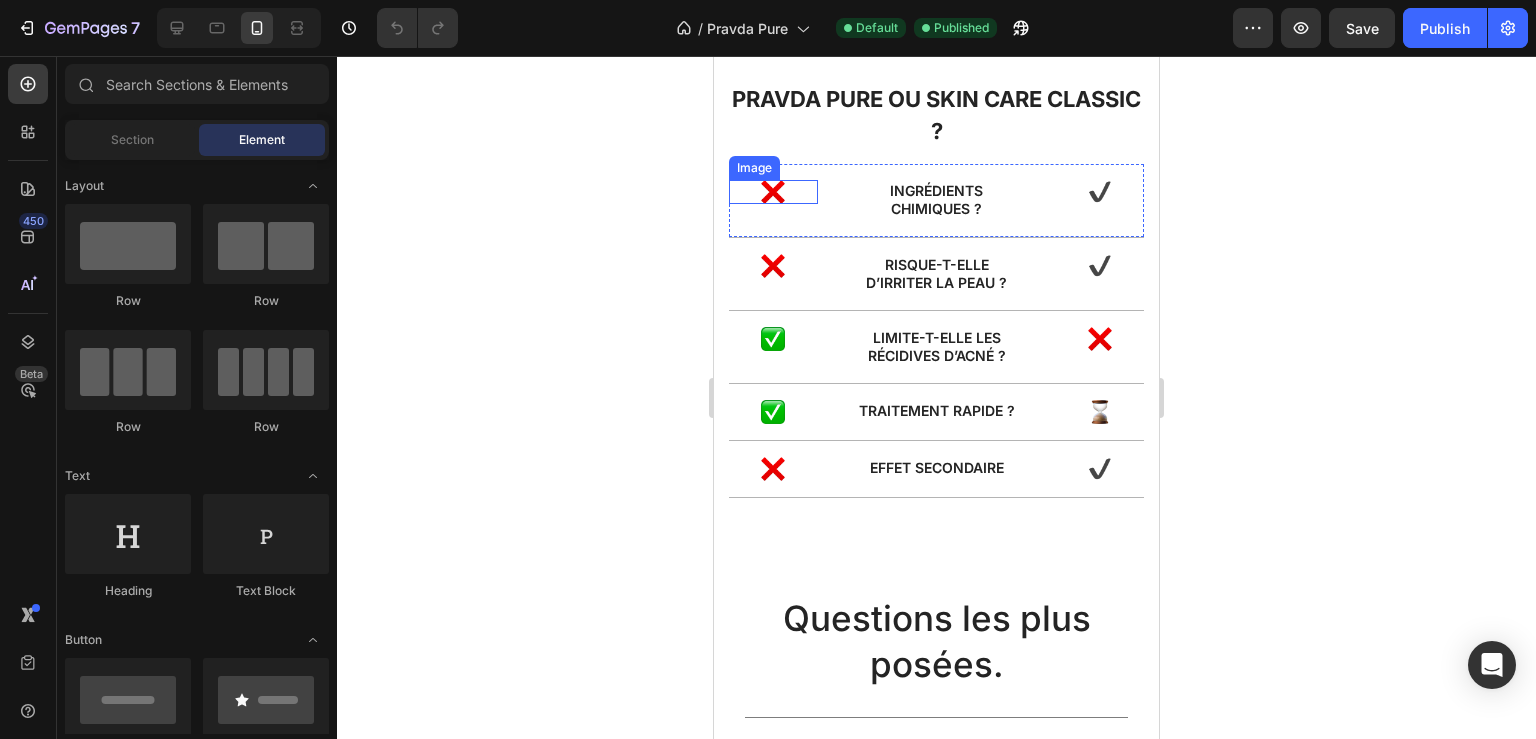 click at bounding box center [773, 192] 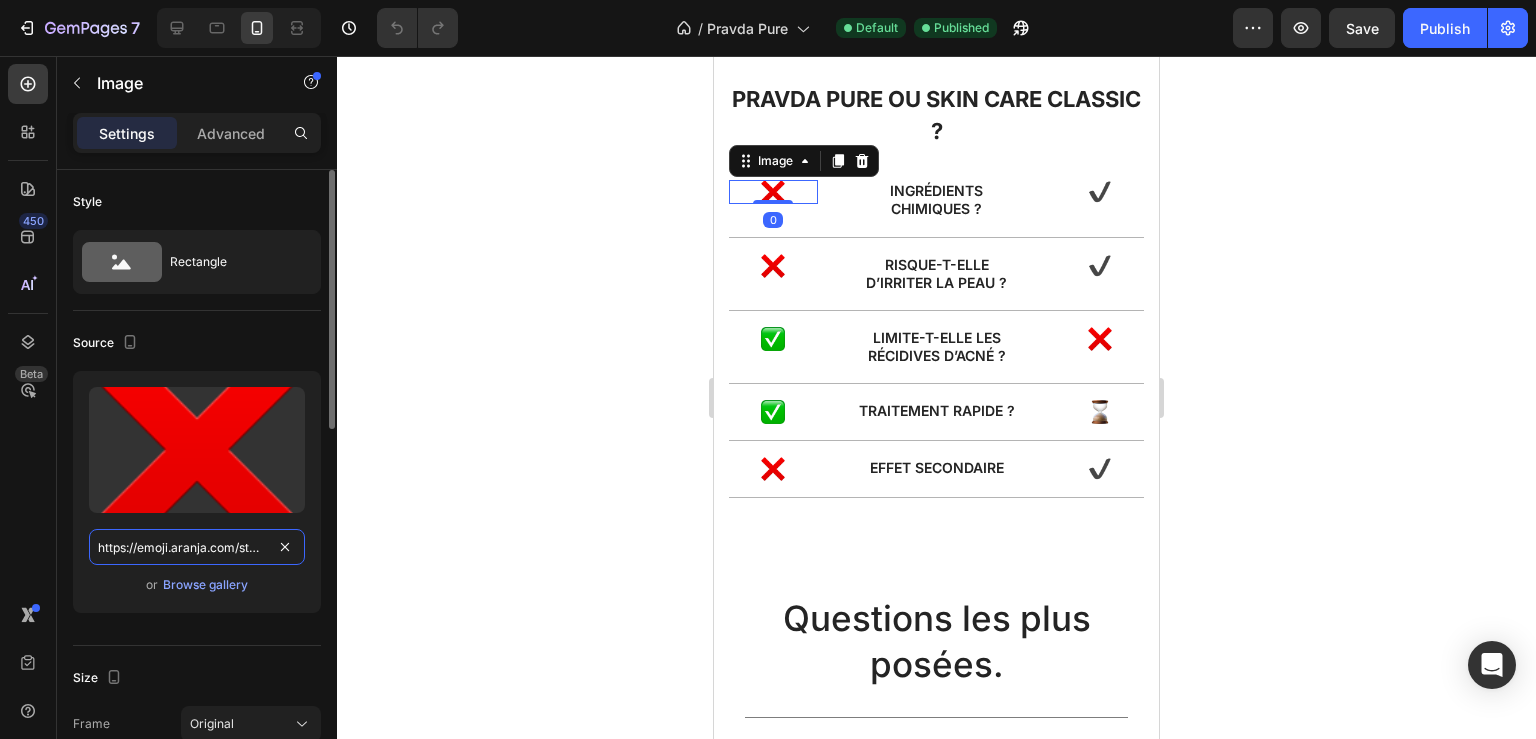 click on "https://emoji.aranja.com/static/emoji-data/img-apple-160/274c.png" at bounding box center [197, 547] 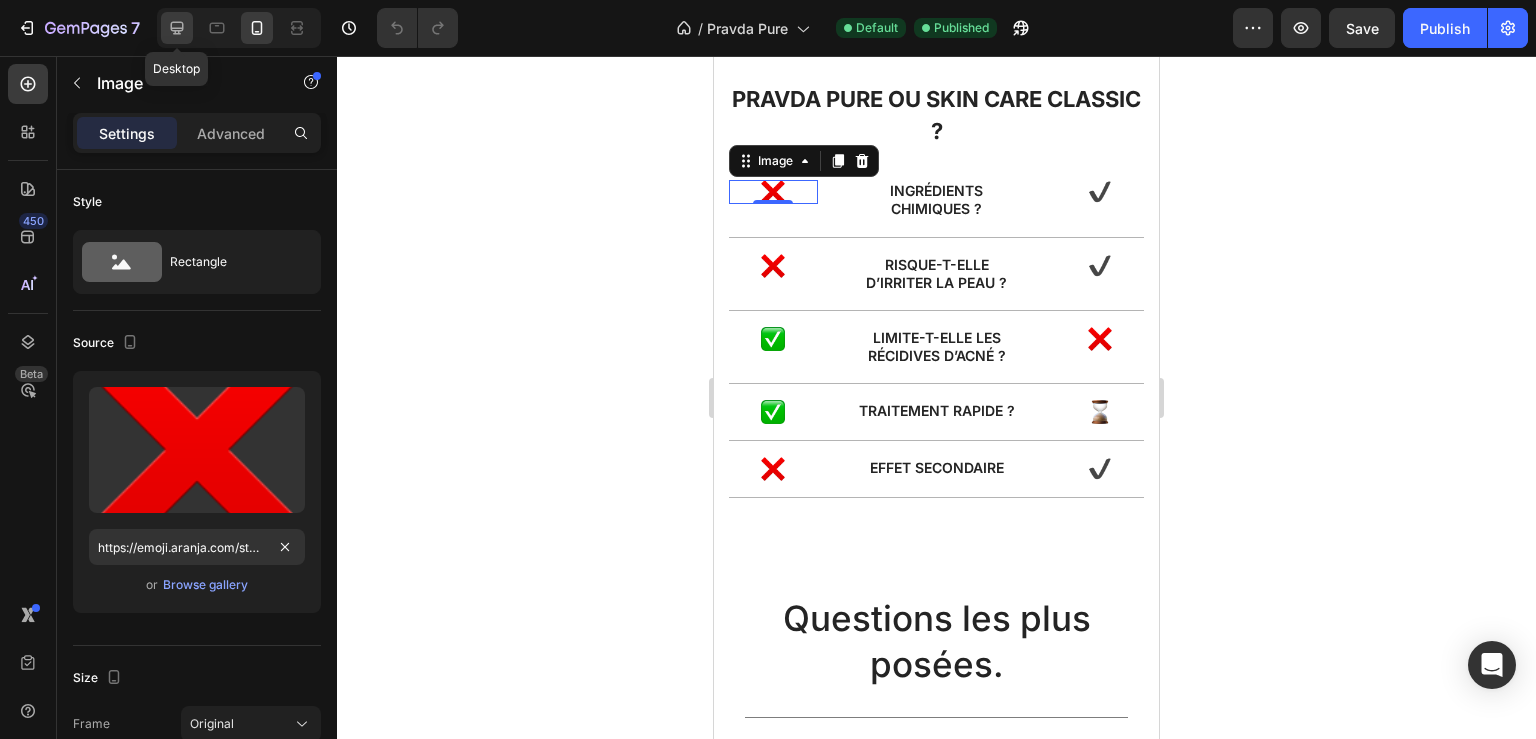 click 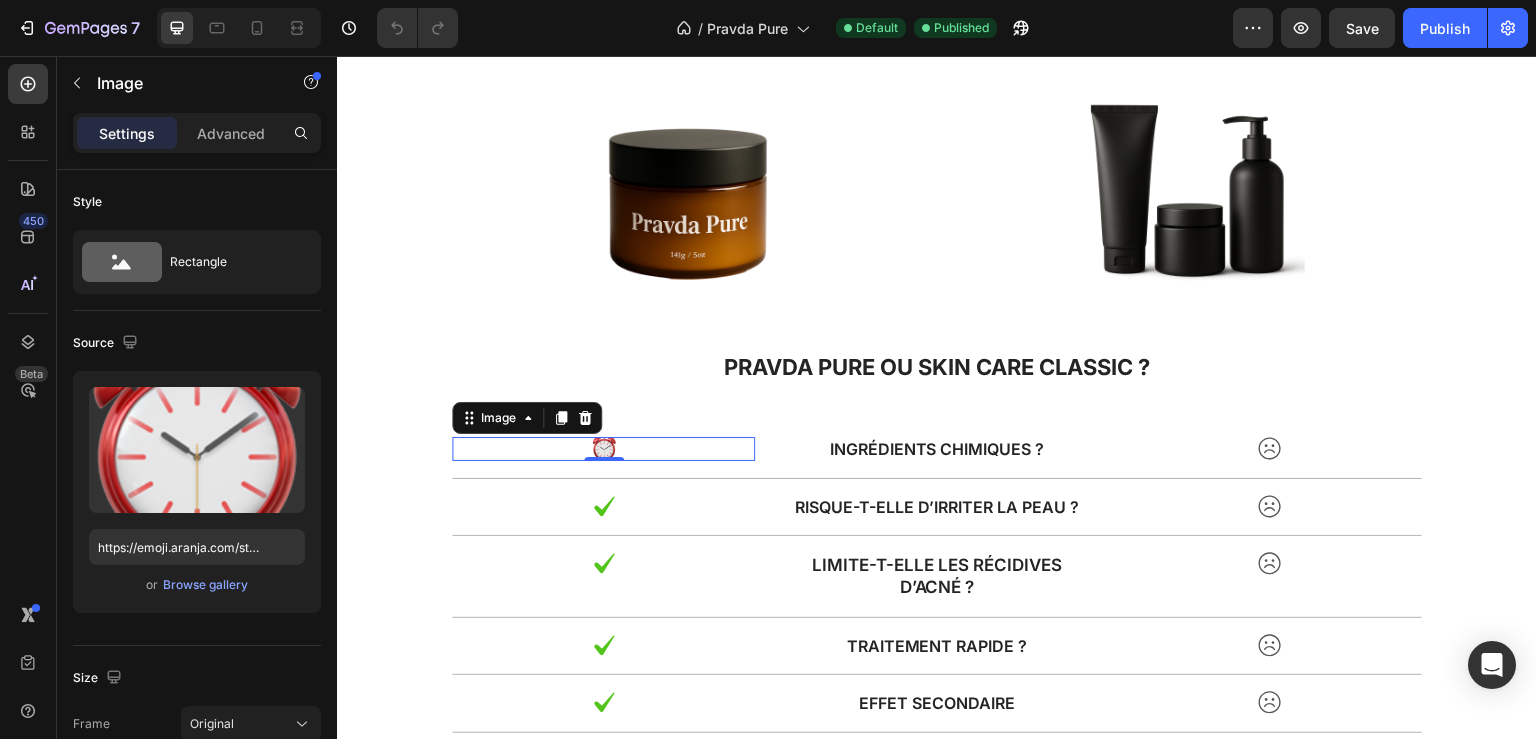 scroll, scrollTop: 4086, scrollLeft: 0, axis: vertical 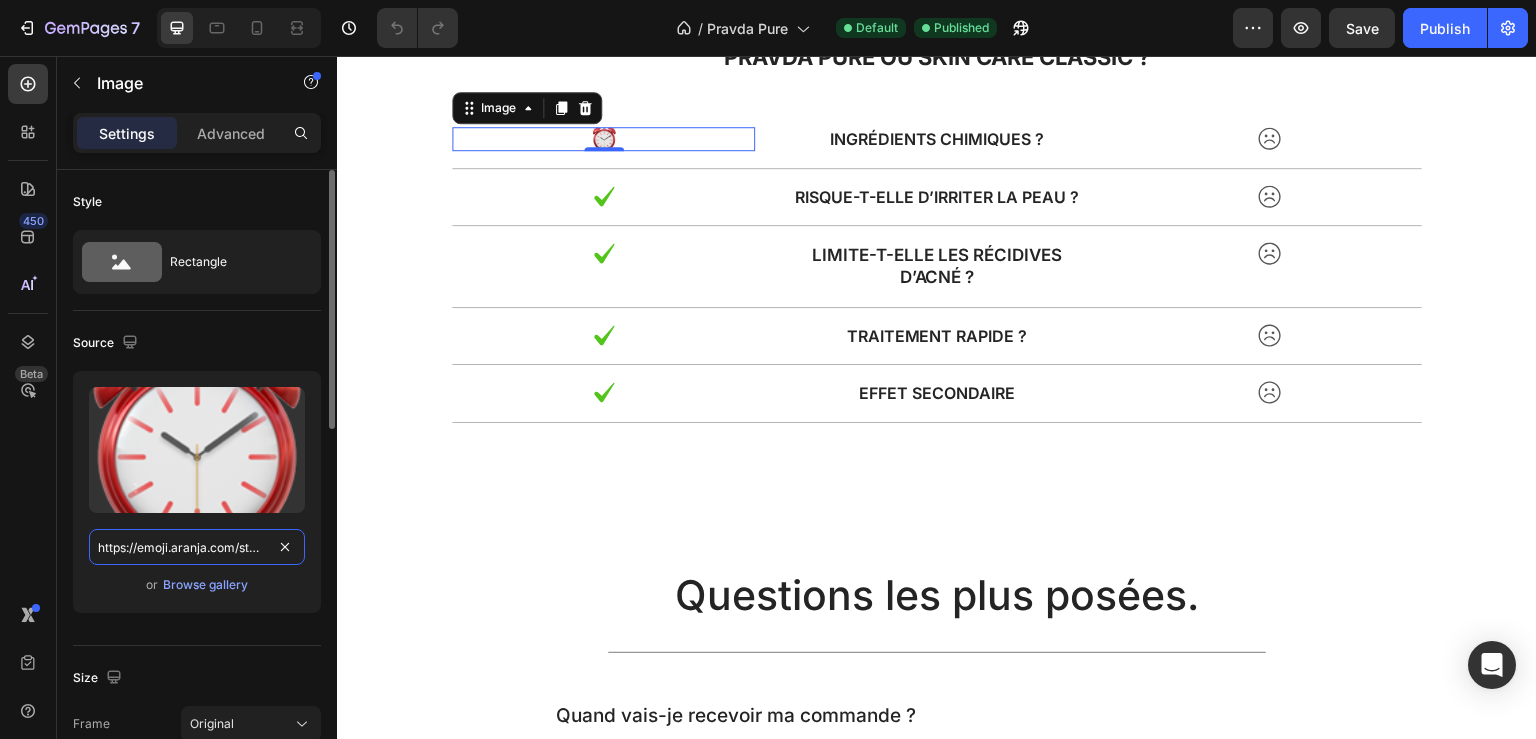 click on "https://emoji.aranja.com/static/emoji-data/img-apple-160/23f0.png" at bounding box center (197, 547) 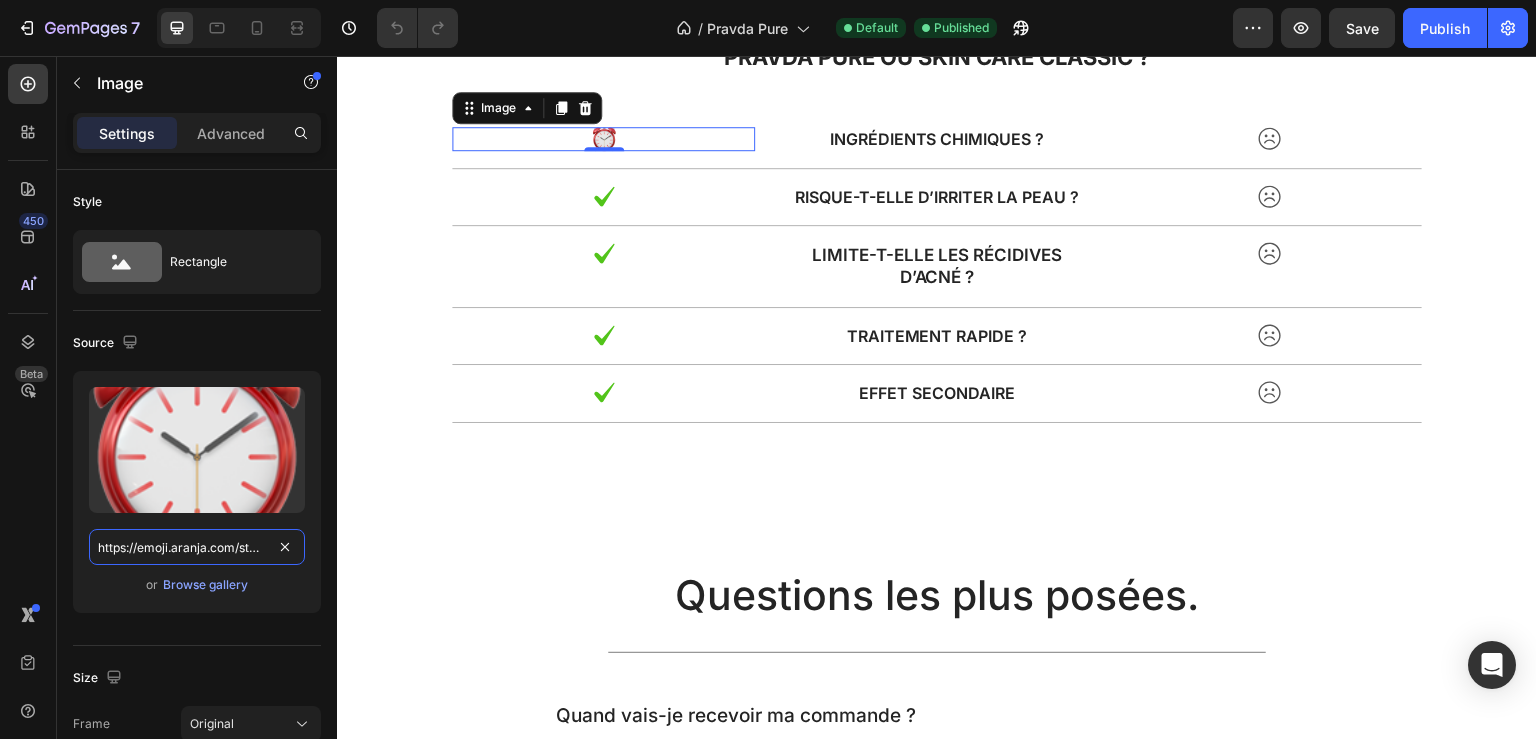paste on "74c" 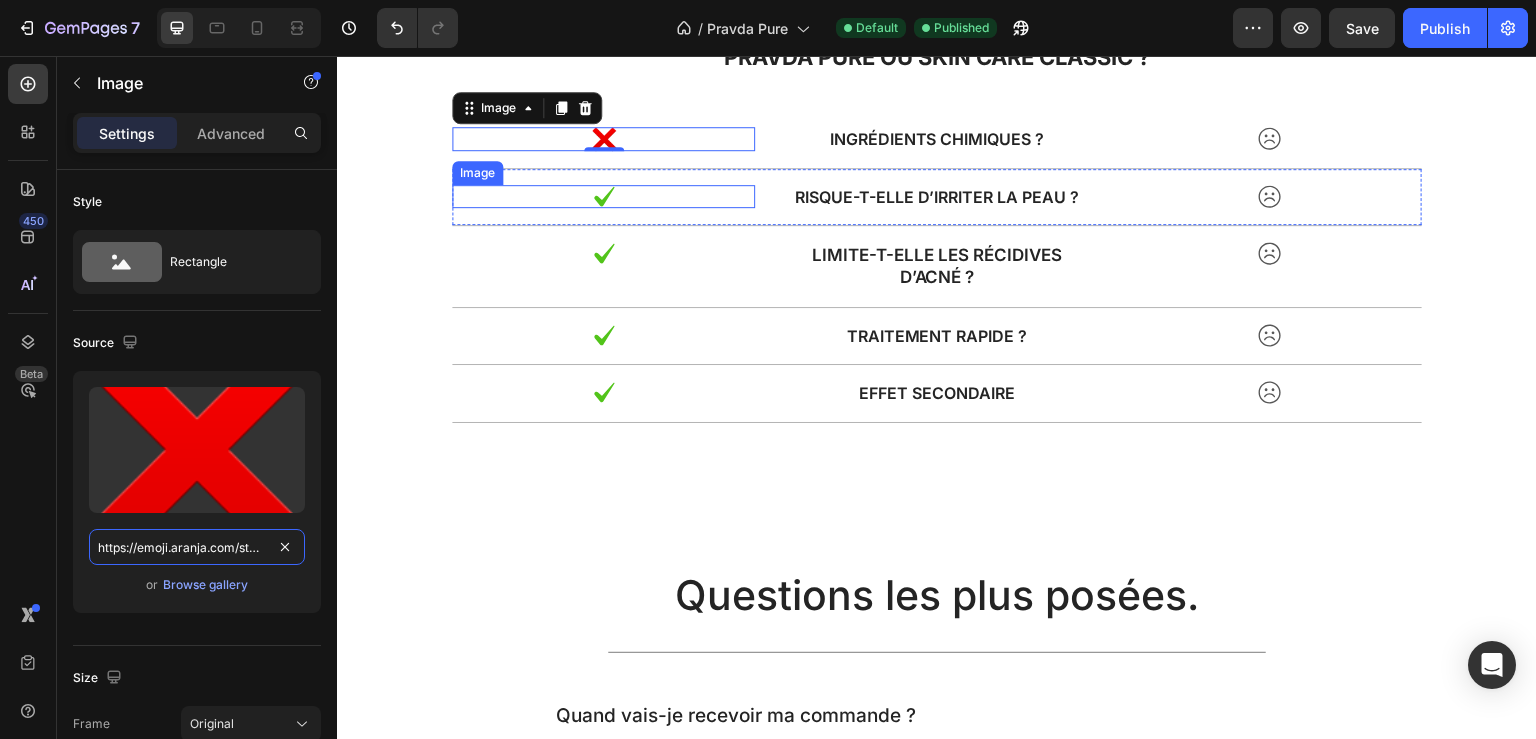 scroll, scrollTop: 0, scrollLeft: 216, axis: horizontal 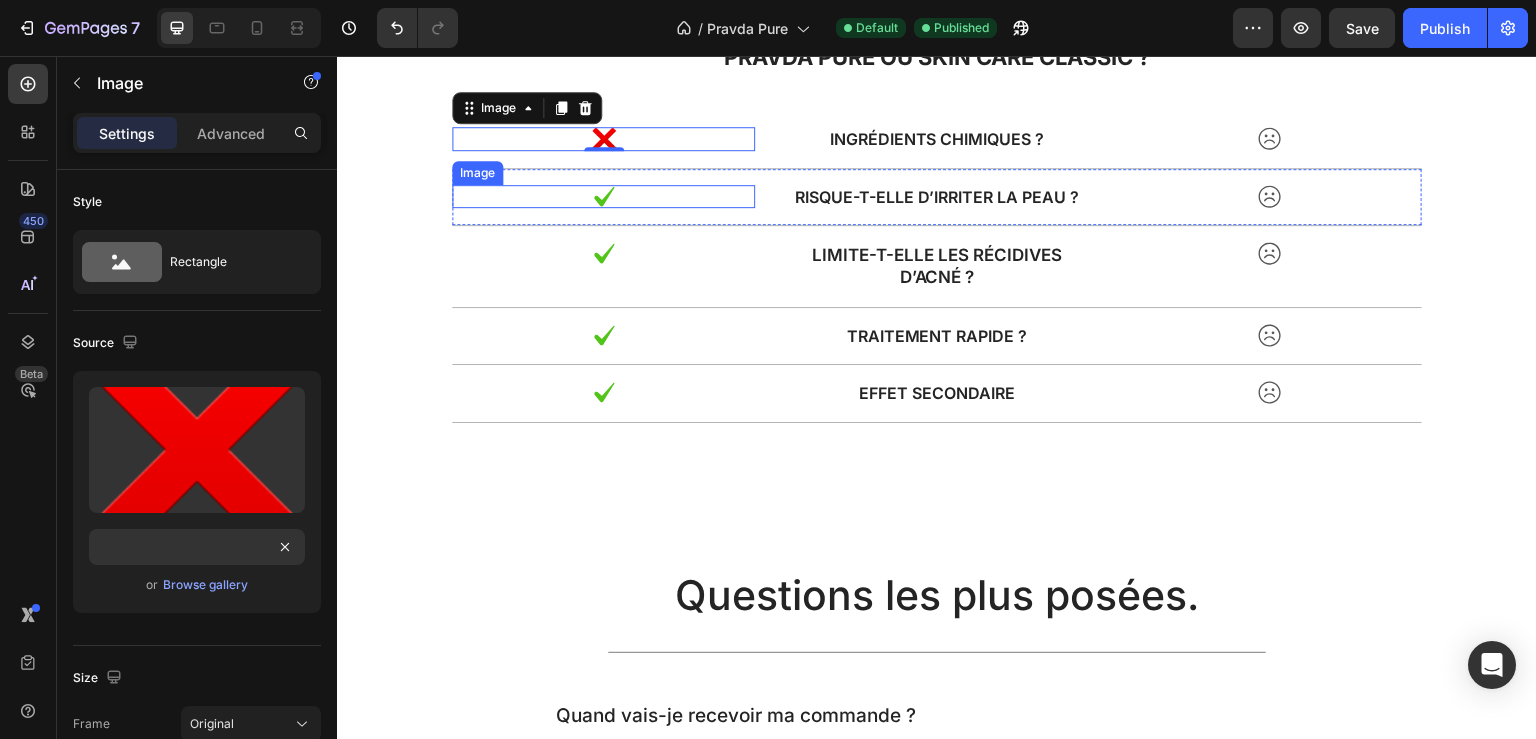 click at bounding box center [604, 196] 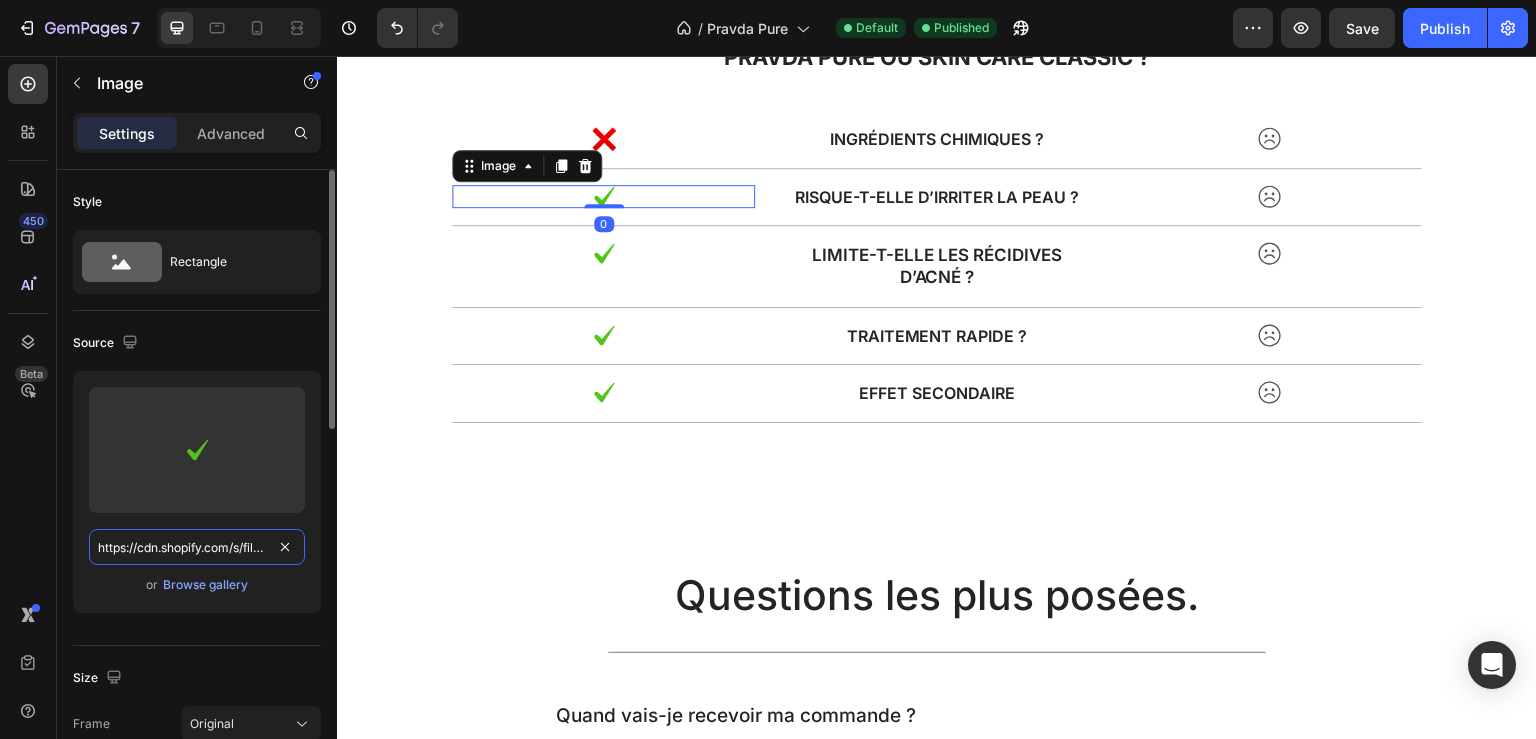 click on "https://cdn.shopify.com/s/files/1/2005/9307/files/gempages_432750572815254551-a8dbcb98-7050-4447-ba7b-34b244cf12ff.svg?v=1714845403" at bounding box center [197, 547] 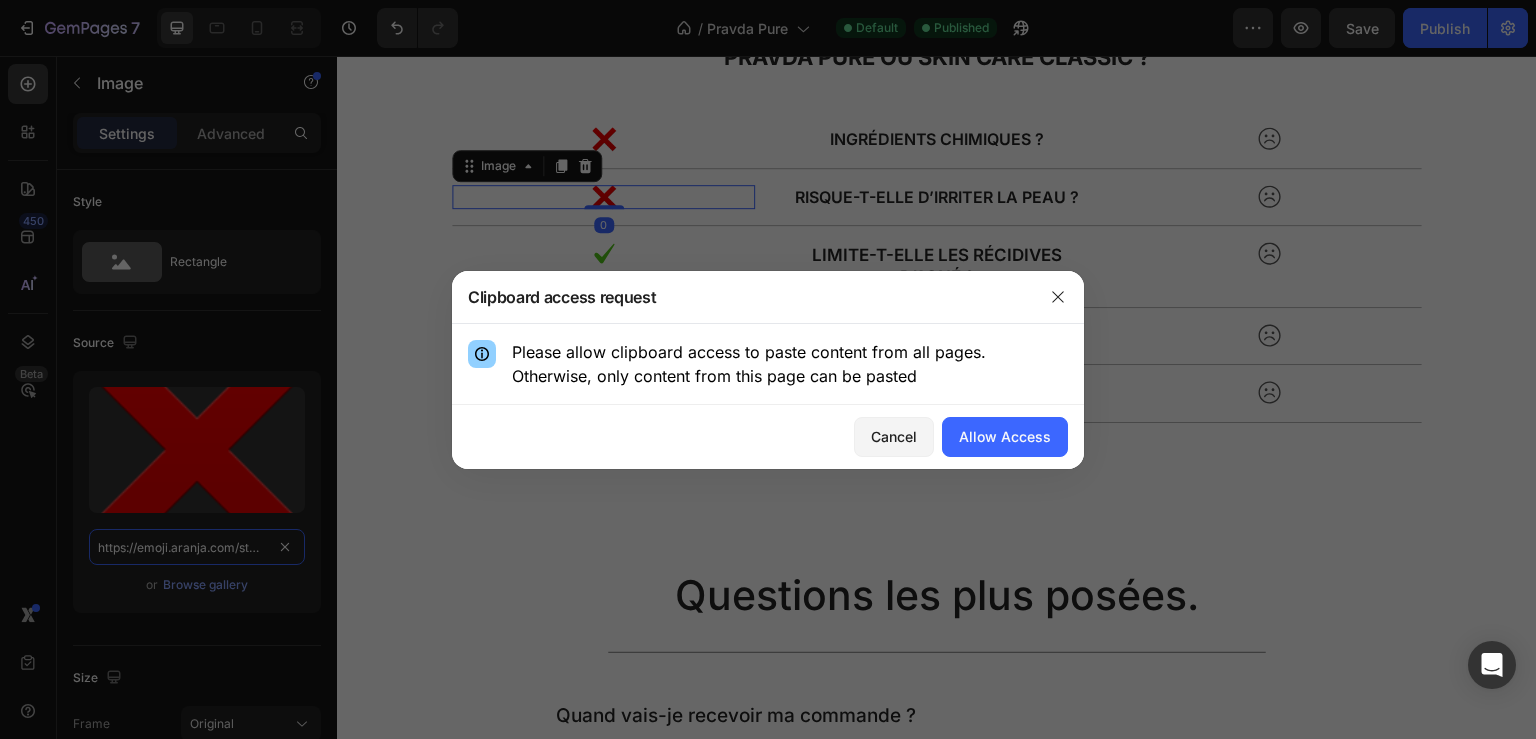 scroll, scrollTop: 0, scrollLeft: 216, axis: horizontal 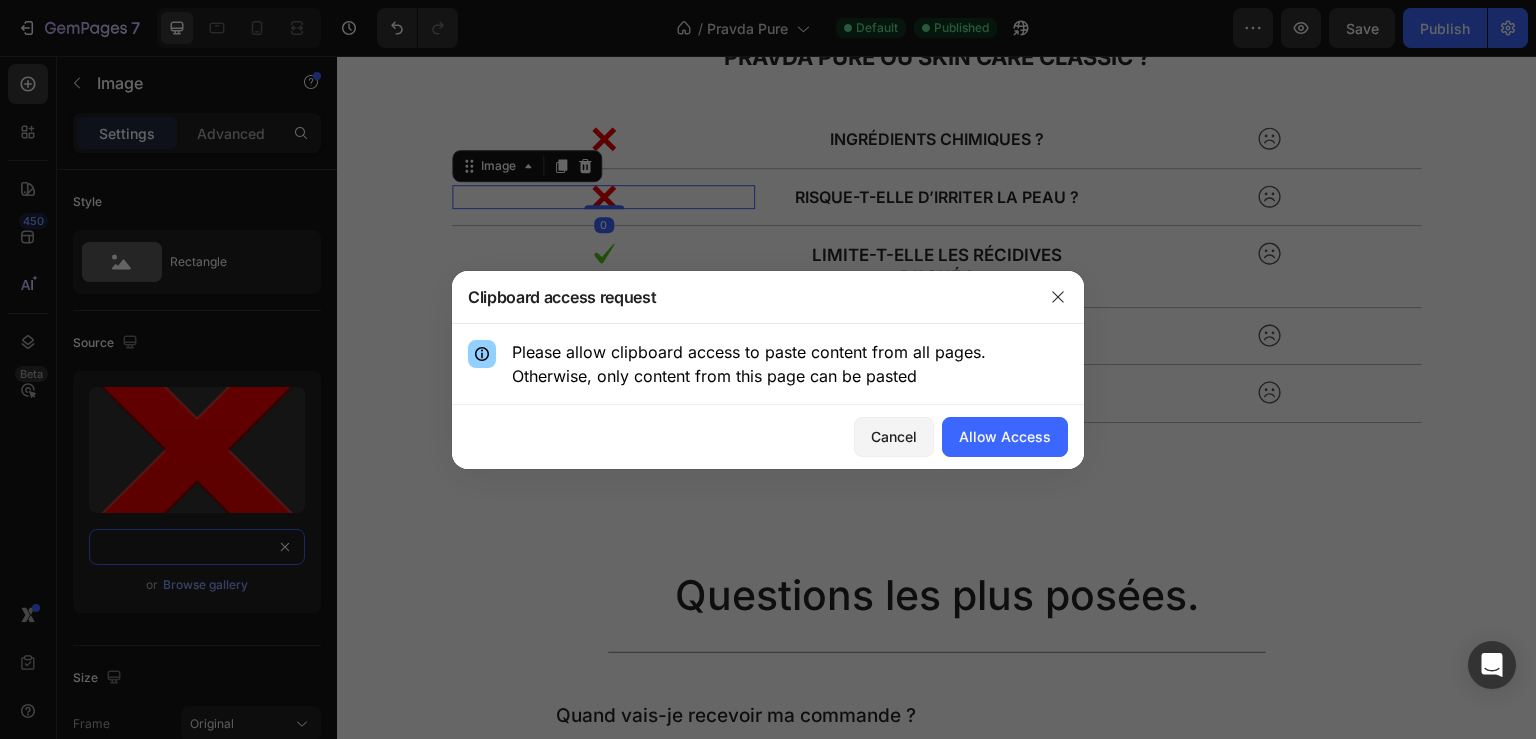 type on "https://emoji.aranja.com/static/emoji-data/img-apple-160/274c.png" 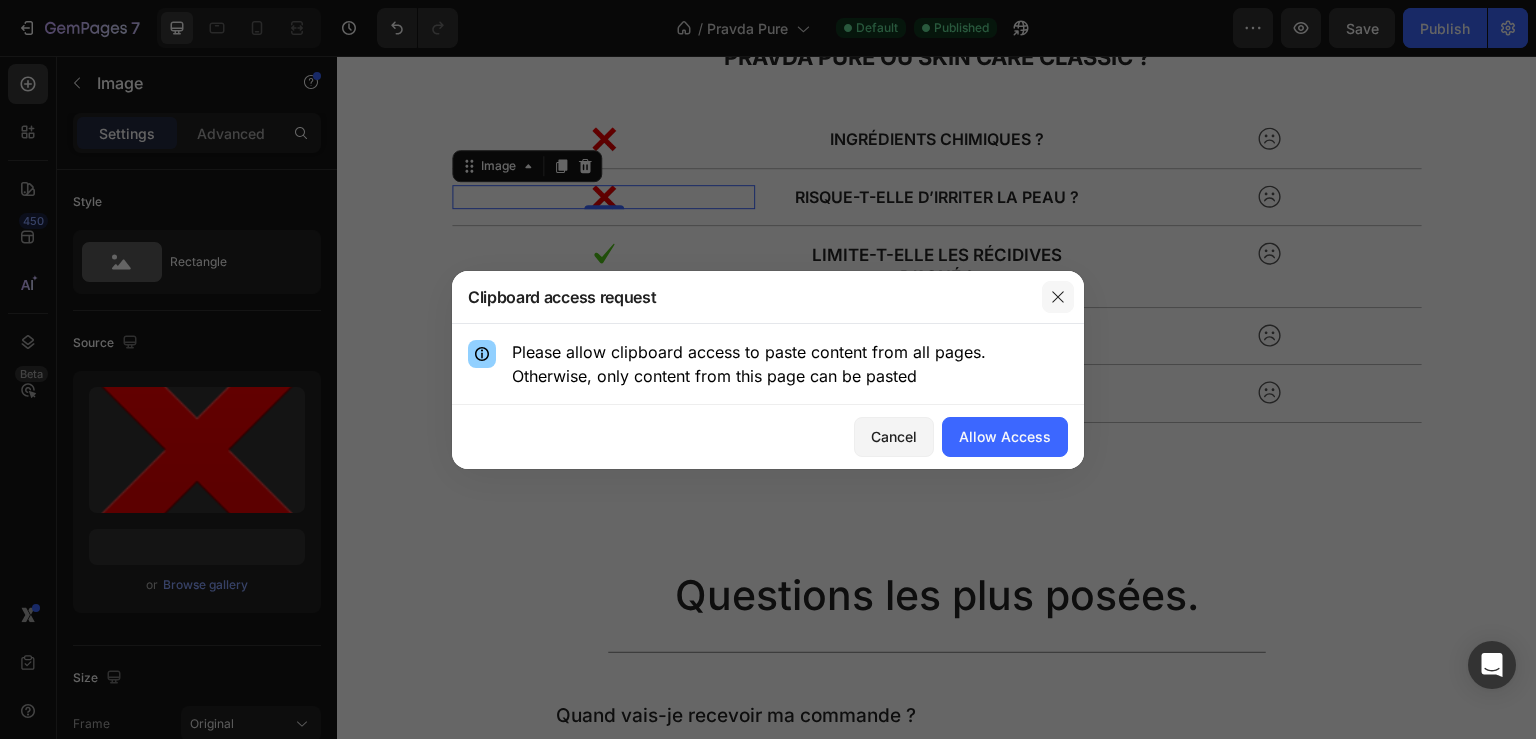 click 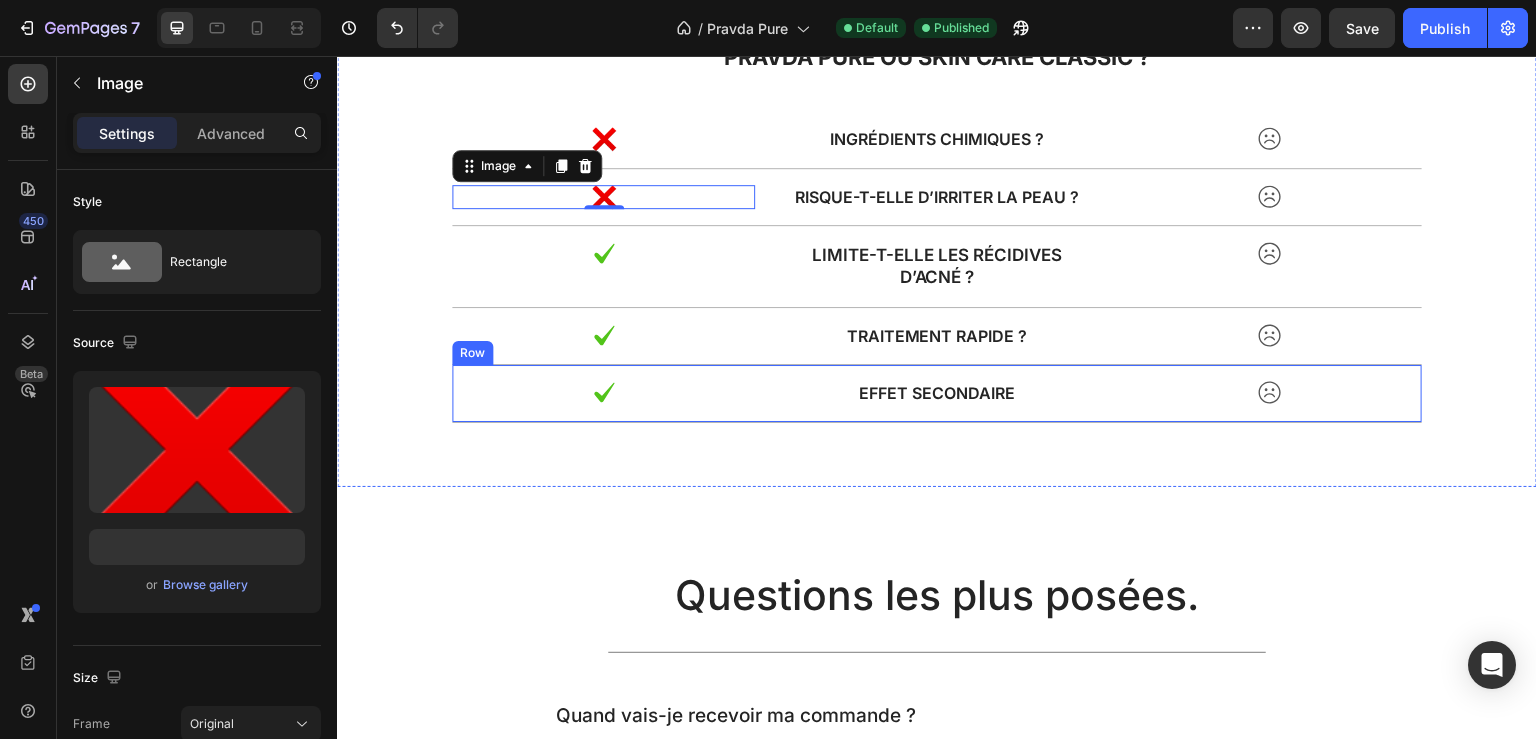 click at bounding box center [604, 392] 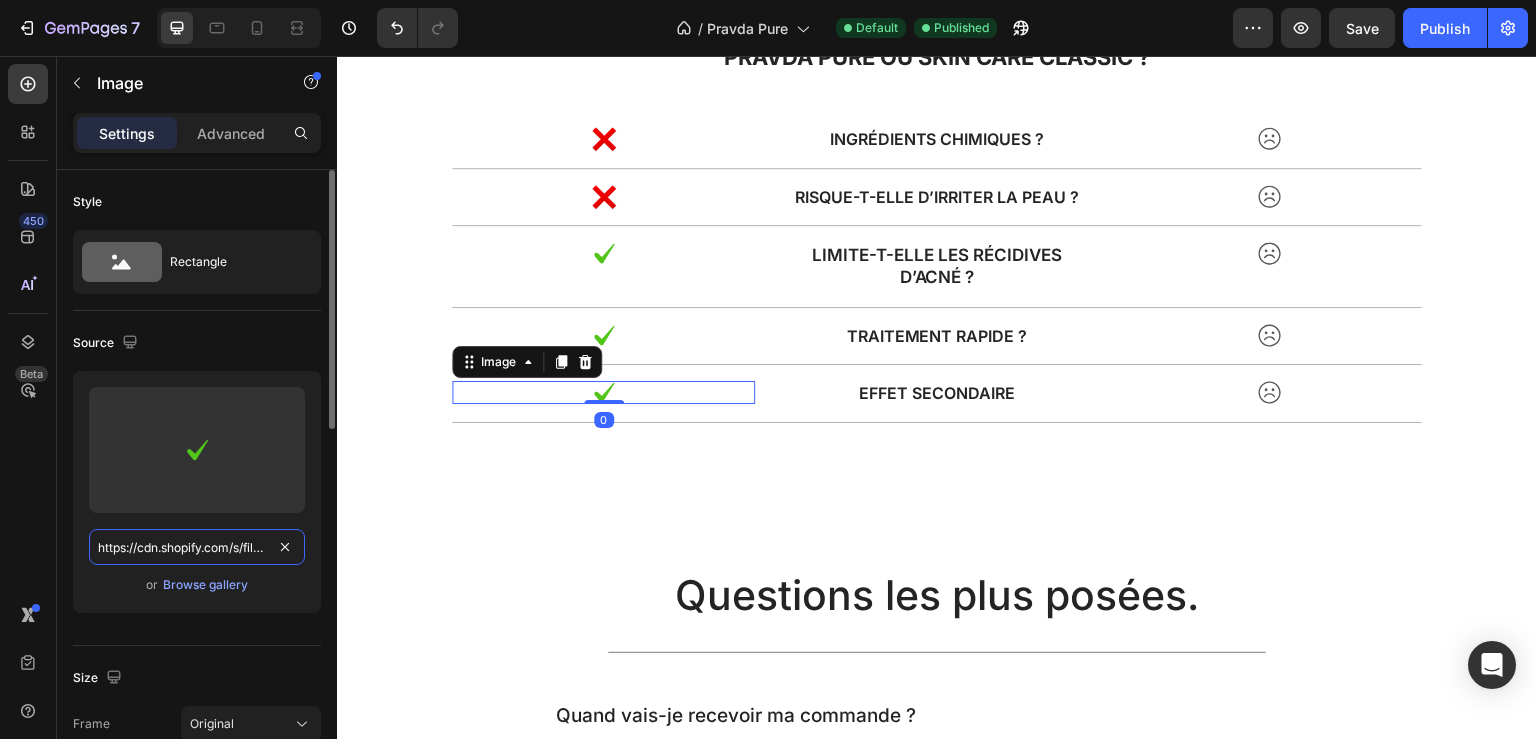 click on "https://cdn.shopify.com/s/files/1/2005/9307/files/gempages_432750572815254551-a8dbcb98-7050-4447-ba7b-34b244cf12ff.svg?v=1714845403" at bounding box center (197, 547) 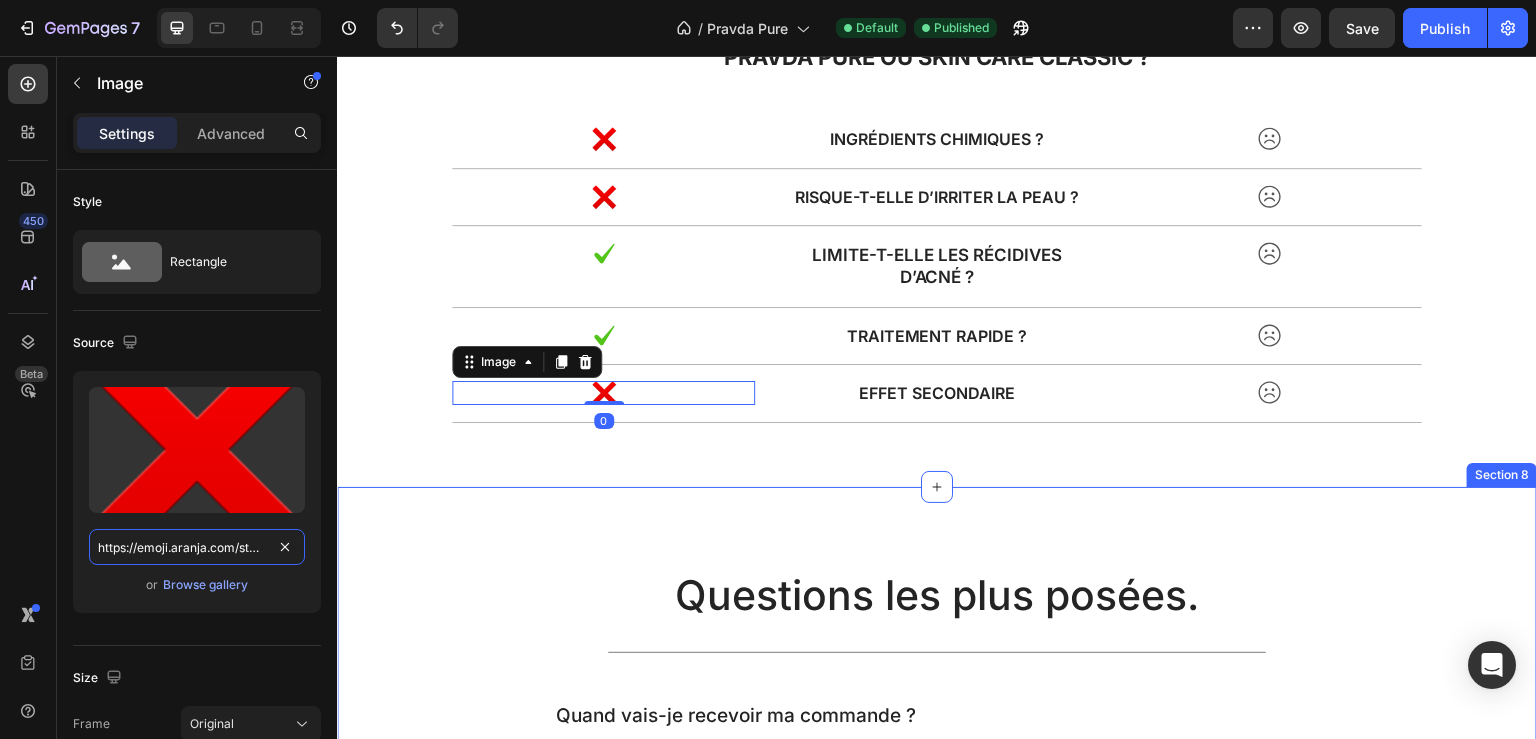 scroll, scrollTop: 0, scrollLeft: 216, axis: horizontal 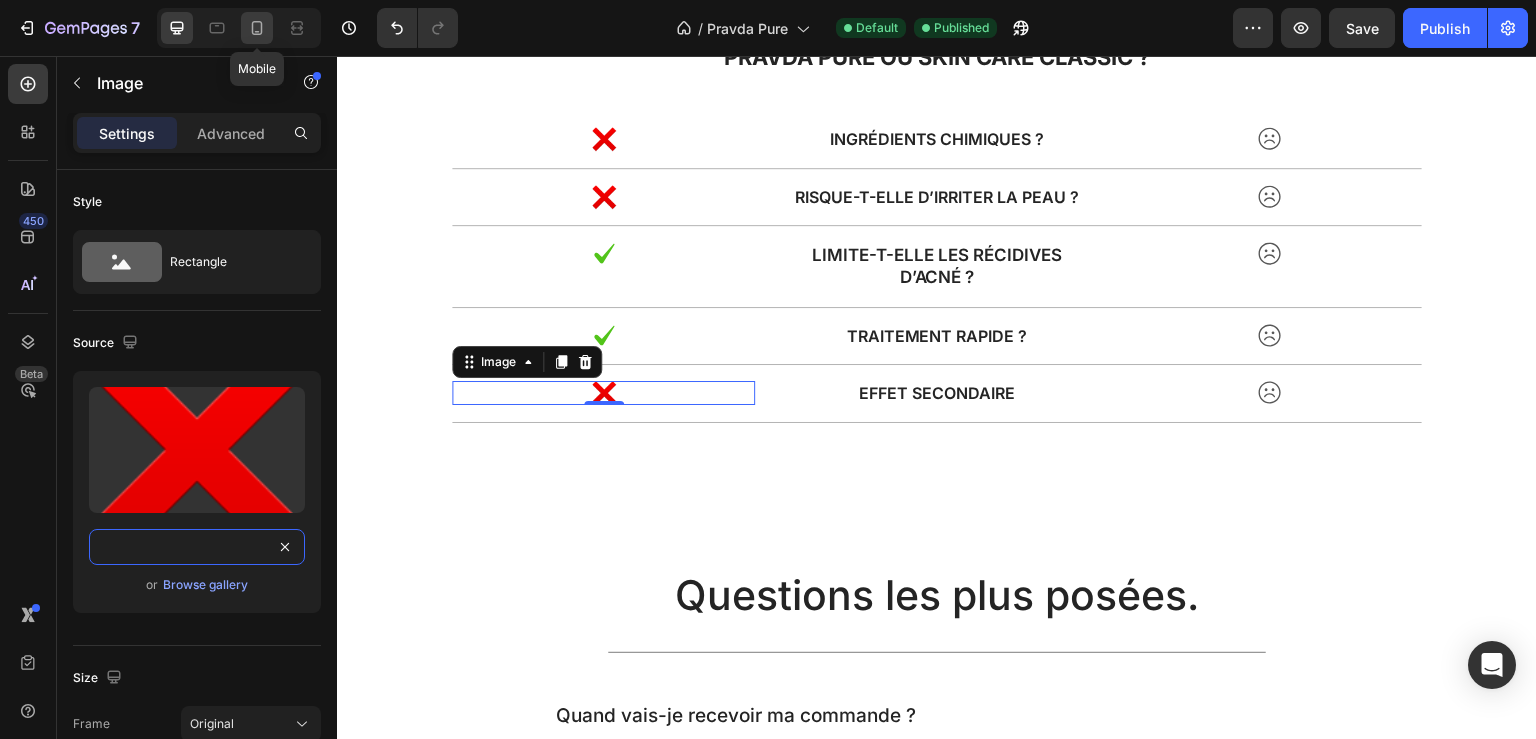 type on "https://emoji.aranja.com/static/emoji-data/img-apple-160/274c.png" 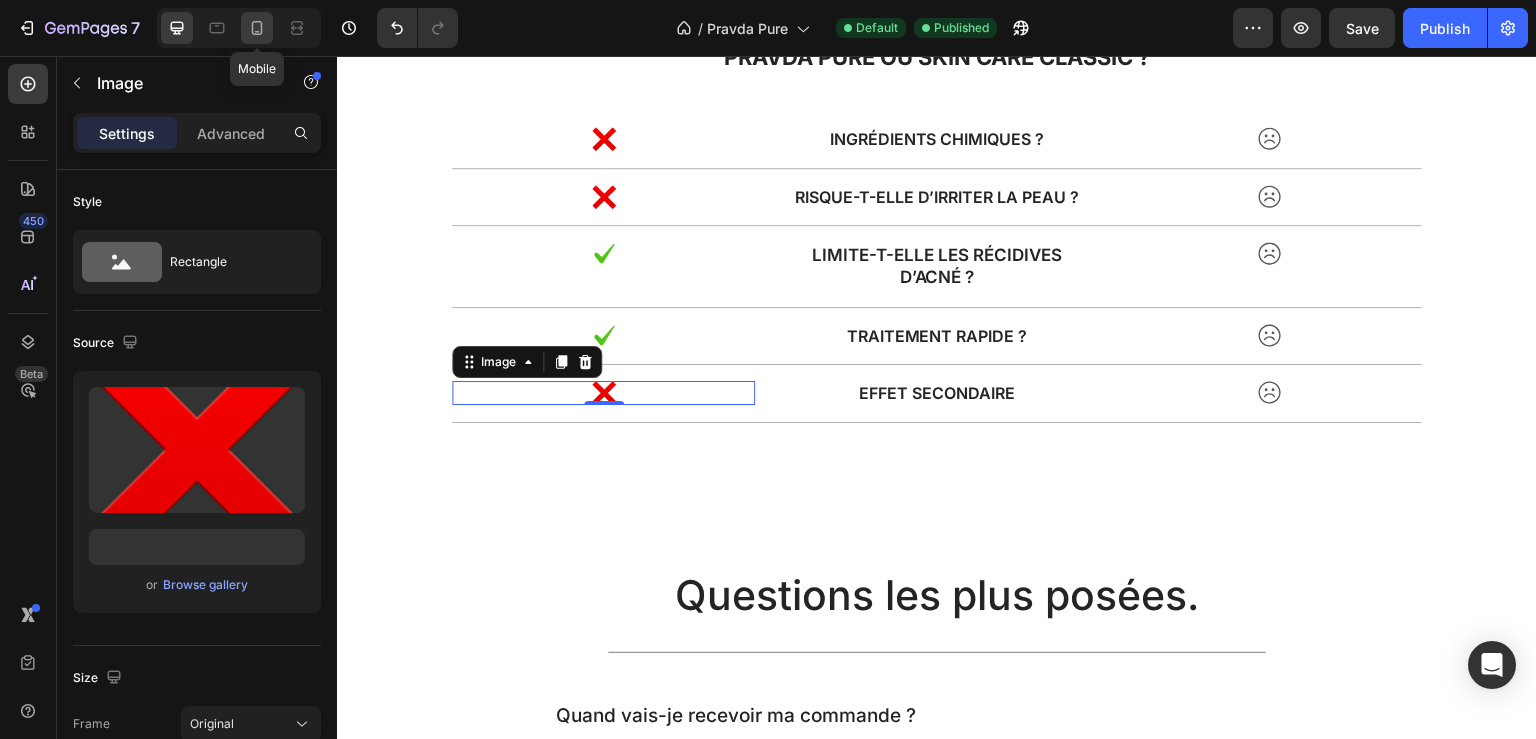 click 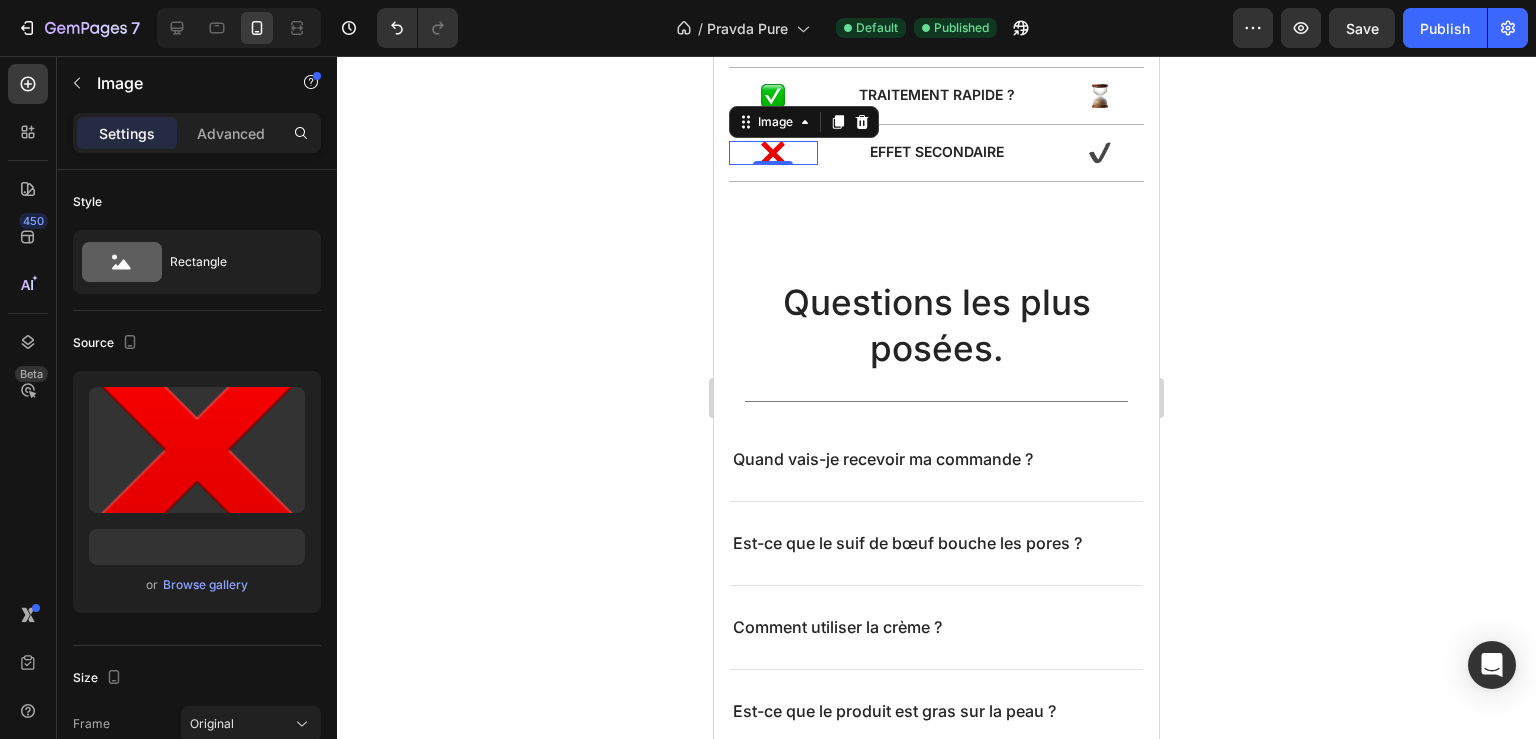 scroll, scrollTop: 4097, scrollLeft: 0, axis: vertical 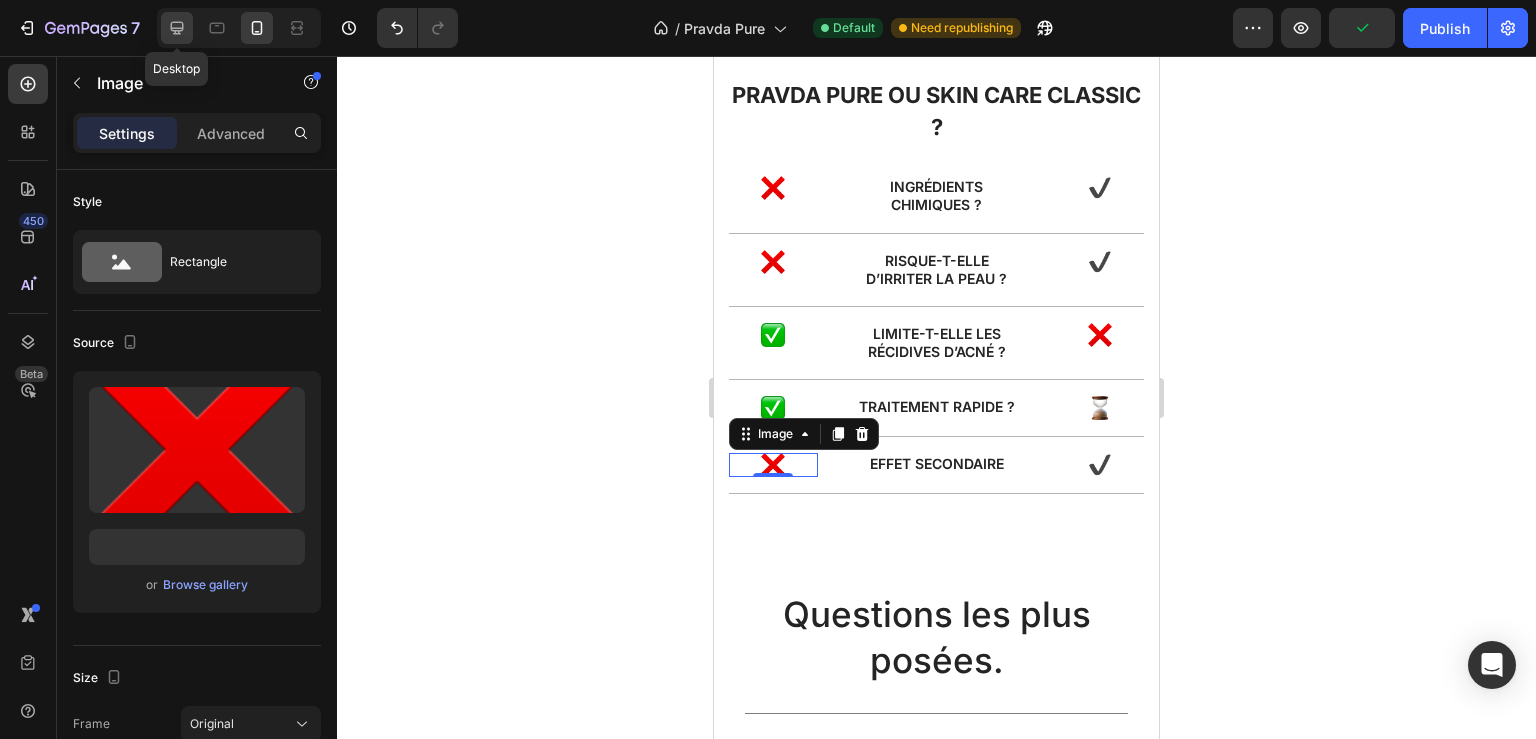 click 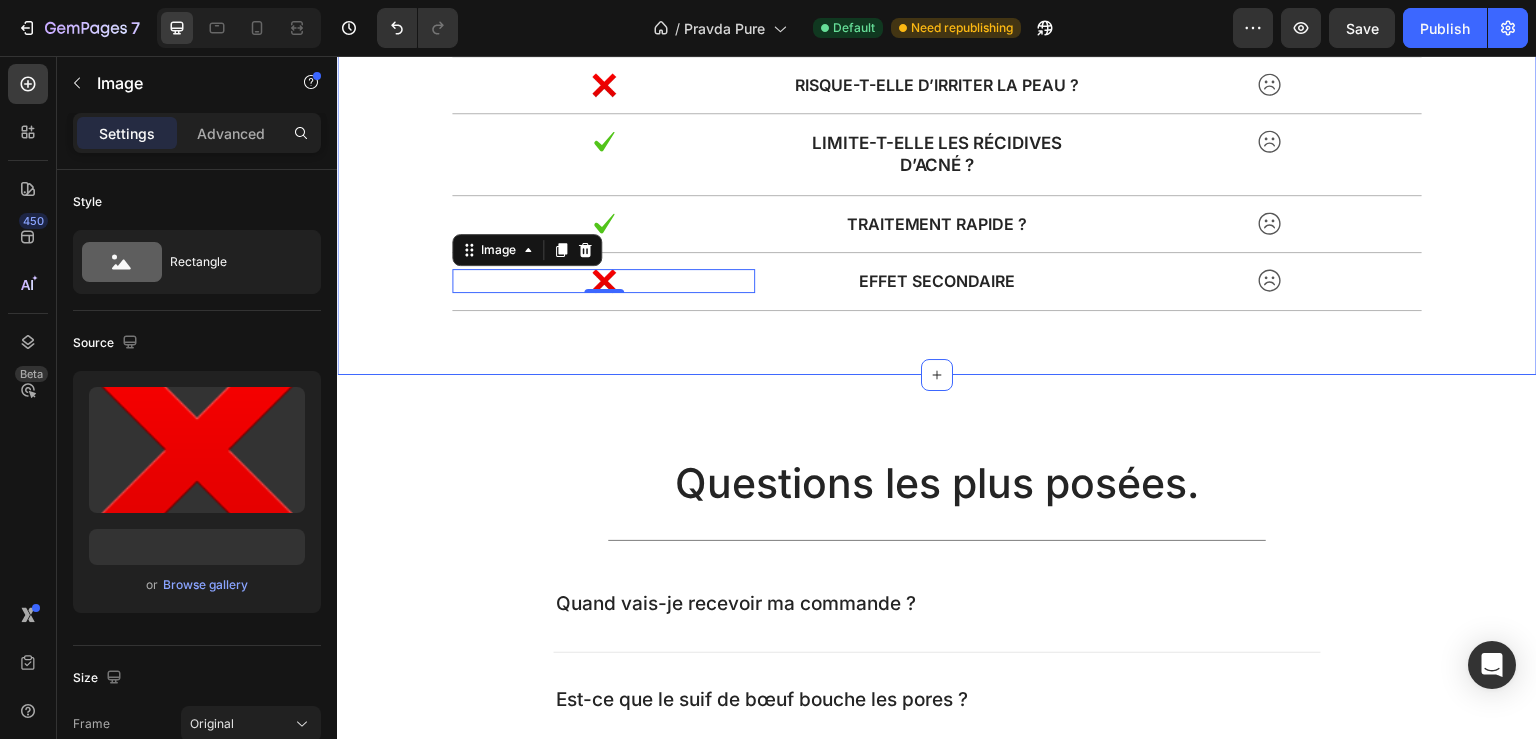 scroll, scrollTop: 4023, scrollLeft: 0, axis: vertical 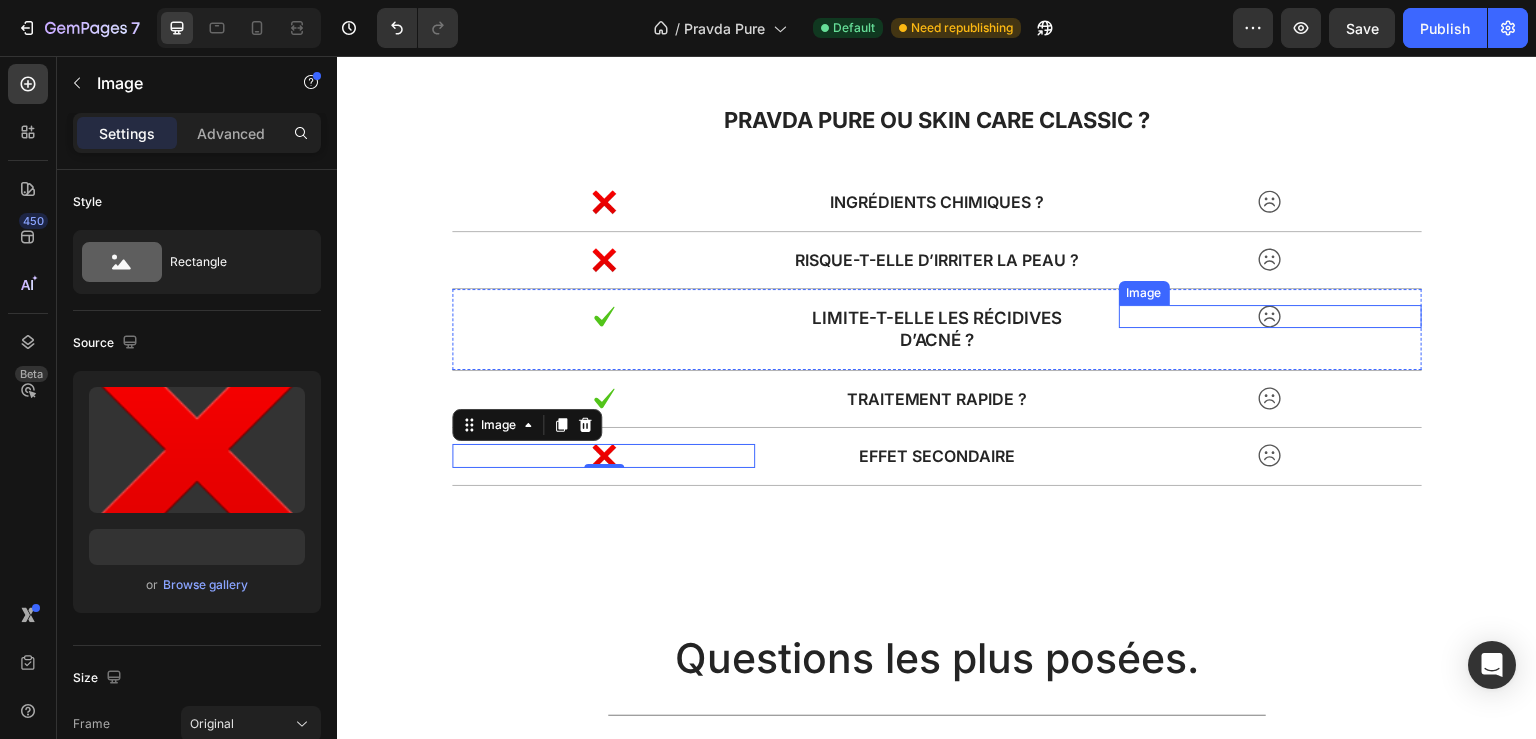 click at bounding box center [1270, 316] 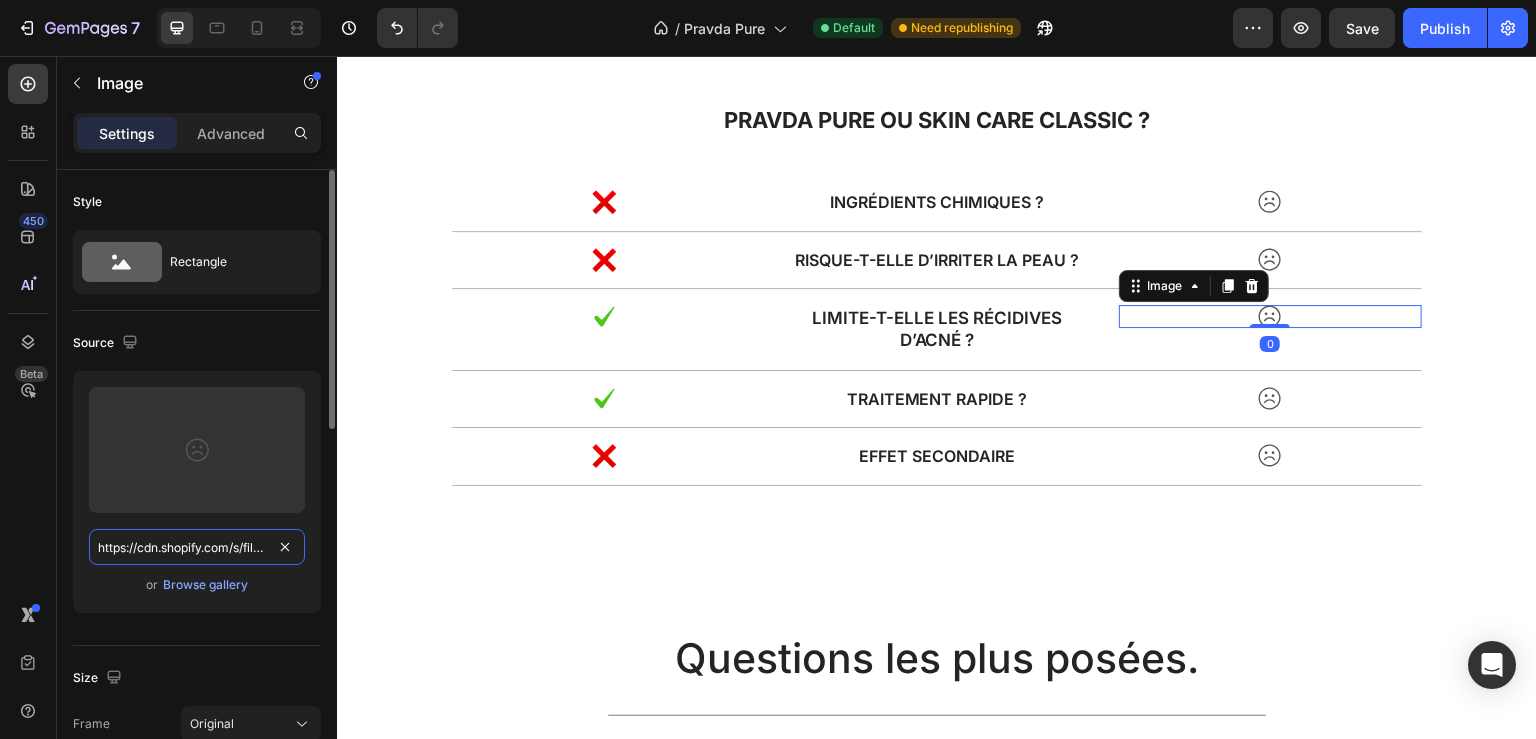 click on "https://cdn.shopify.com/s/files/1/2005/9307/files/gempages_432750572815254551-ed9ddb4d-ddf4-4ae7-ae73-be6a5f452558.svg?v=1714845415" at bounding box center [197, 547] 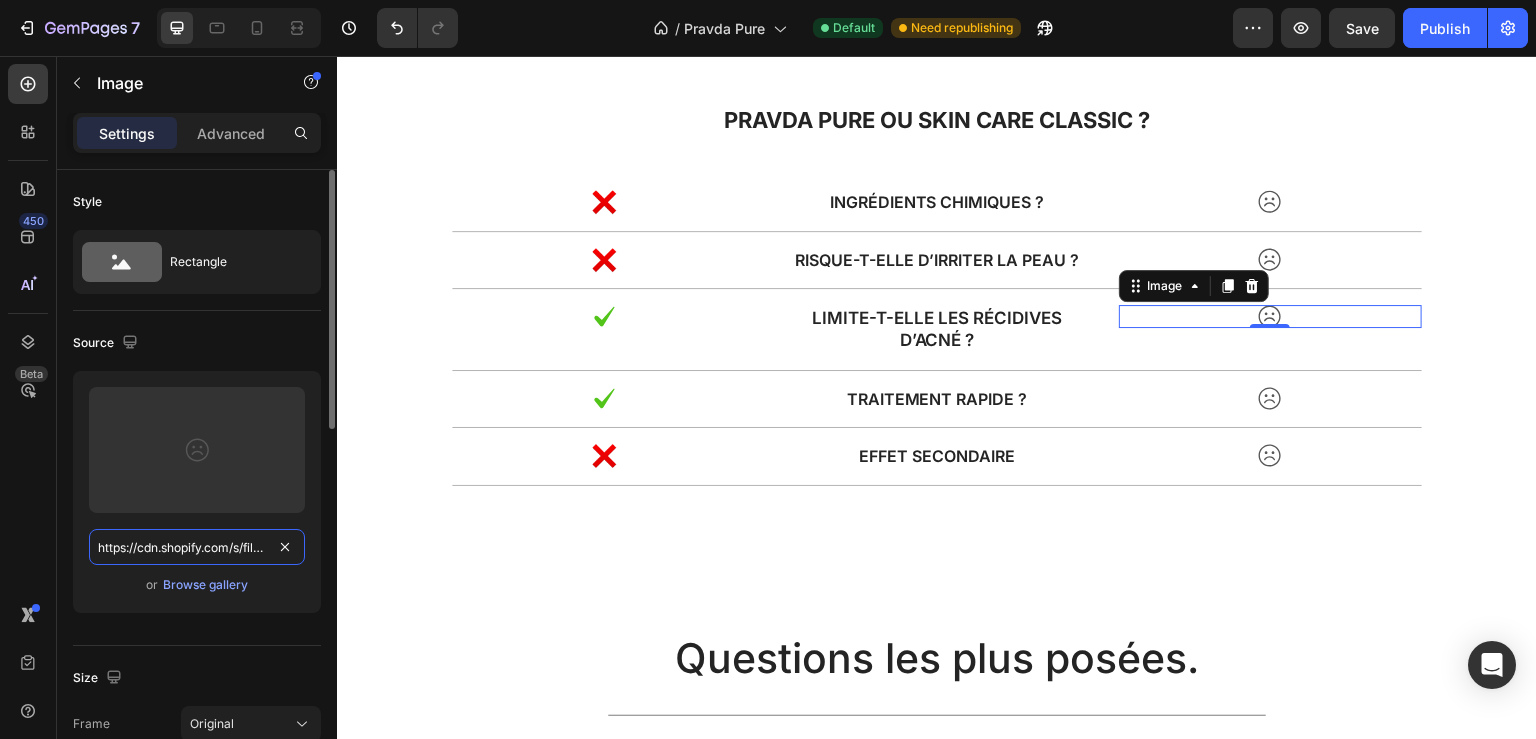 click on "https://cdn.shopify.com/s/files/1/2005/9307/files/gempages_432750572815254551-ed9ddb4d-ddf4-4ae7-ae73-be6a5f452558.svg?v=1714845415" at bounding box center [197, 547] 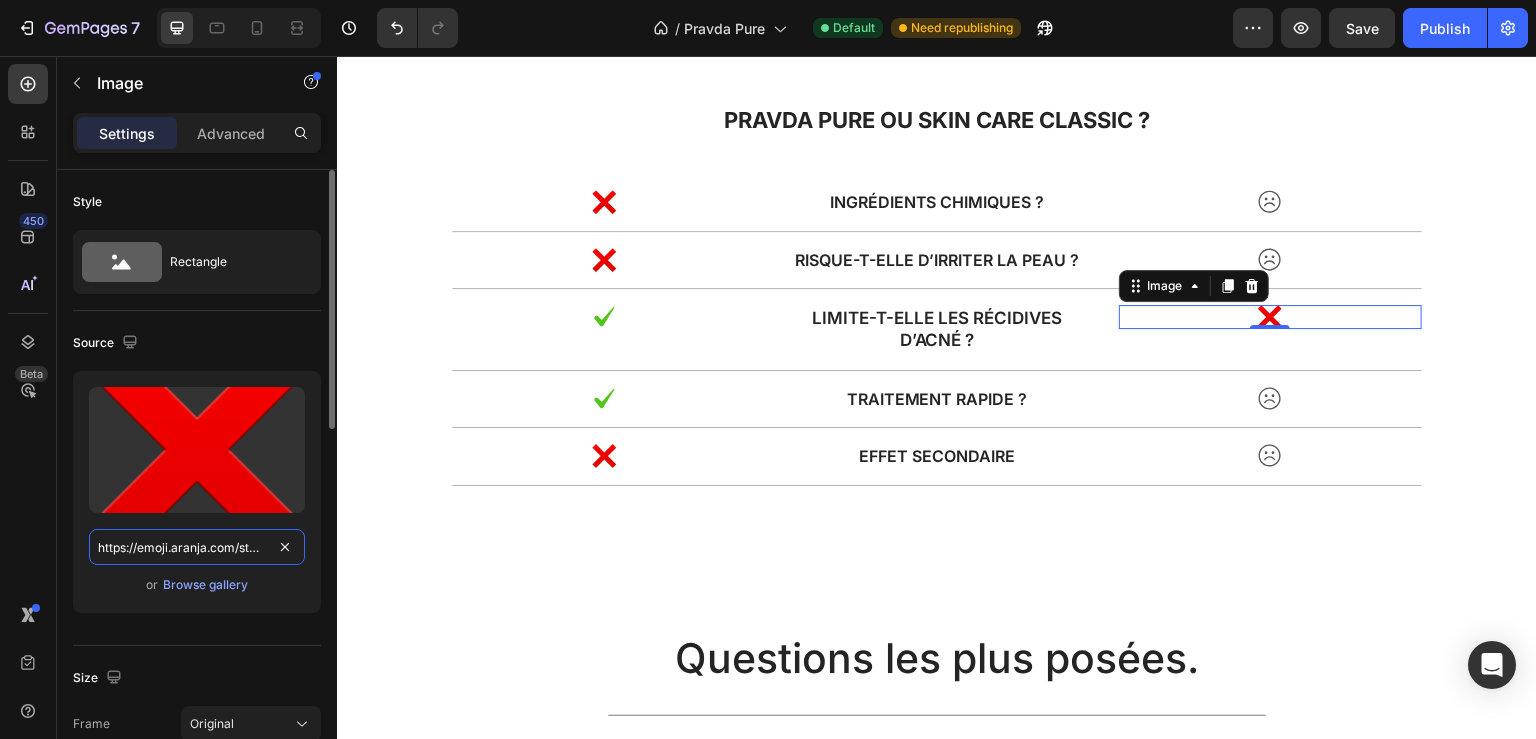 scroll, scrollTop: 0, scrollLeft: 216, axis: horizontal 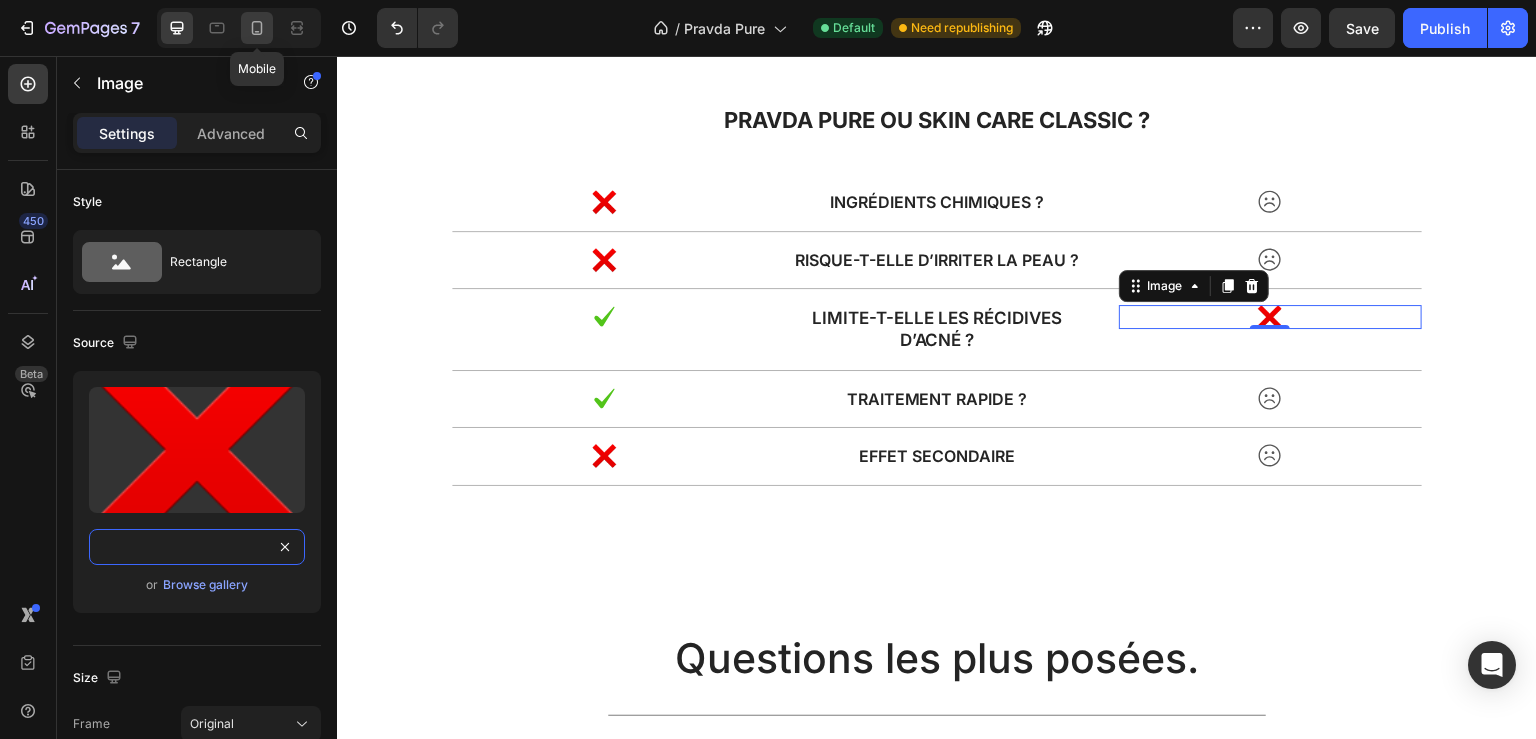 type on "https://emoji.aranja.com/static/emoji-data/img-apple-160/274c.png" 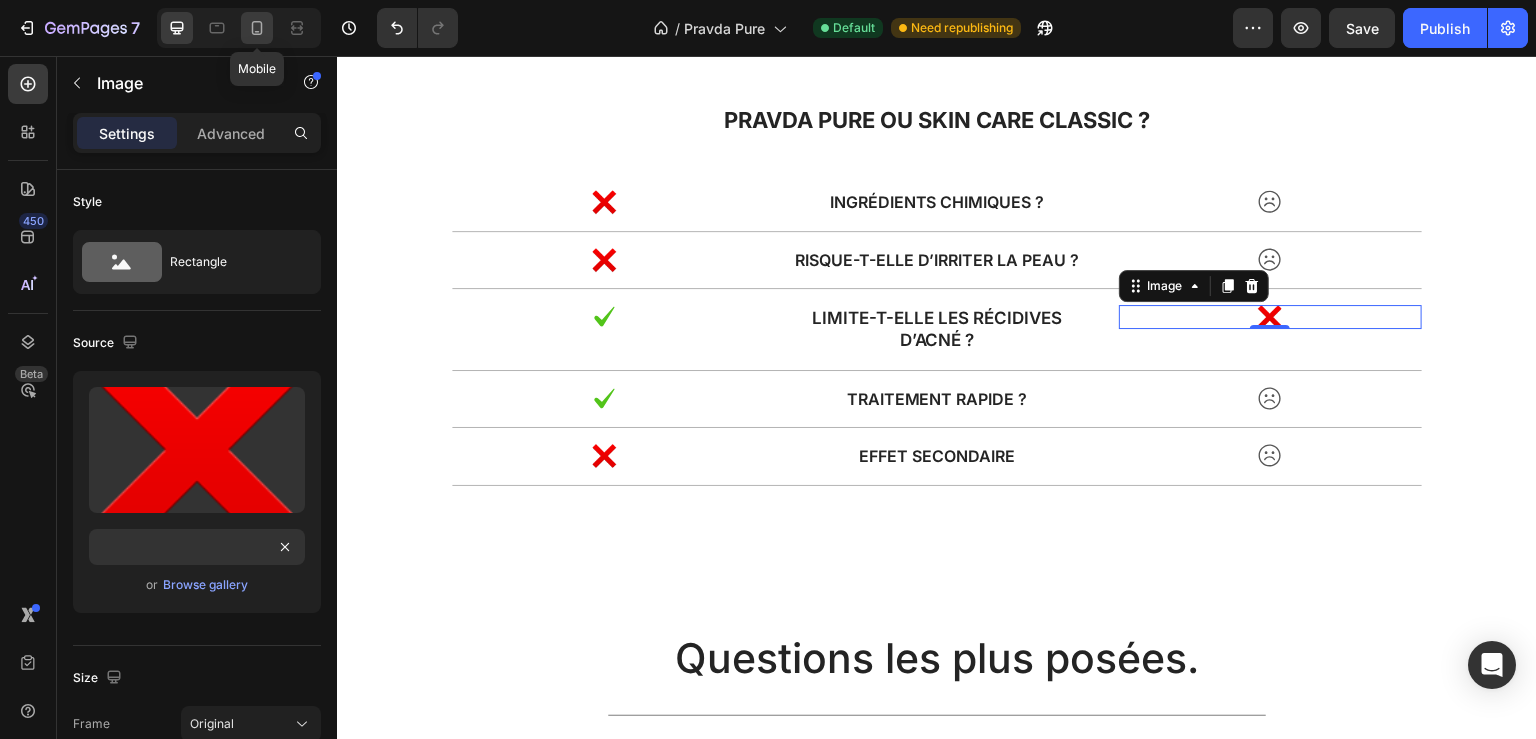 click 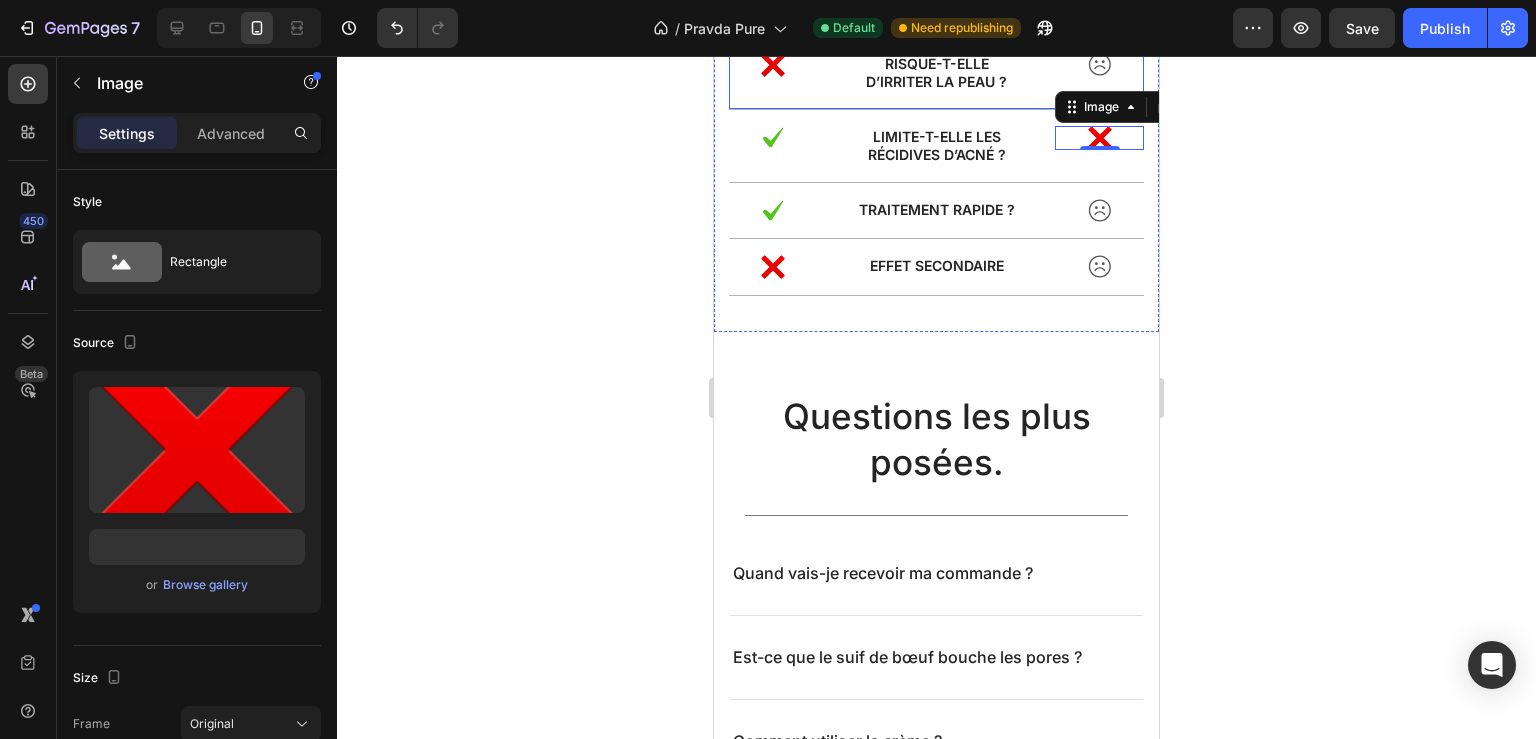 scroll, scrollTop: 3654, scrollLeft: 0, axis: vertical 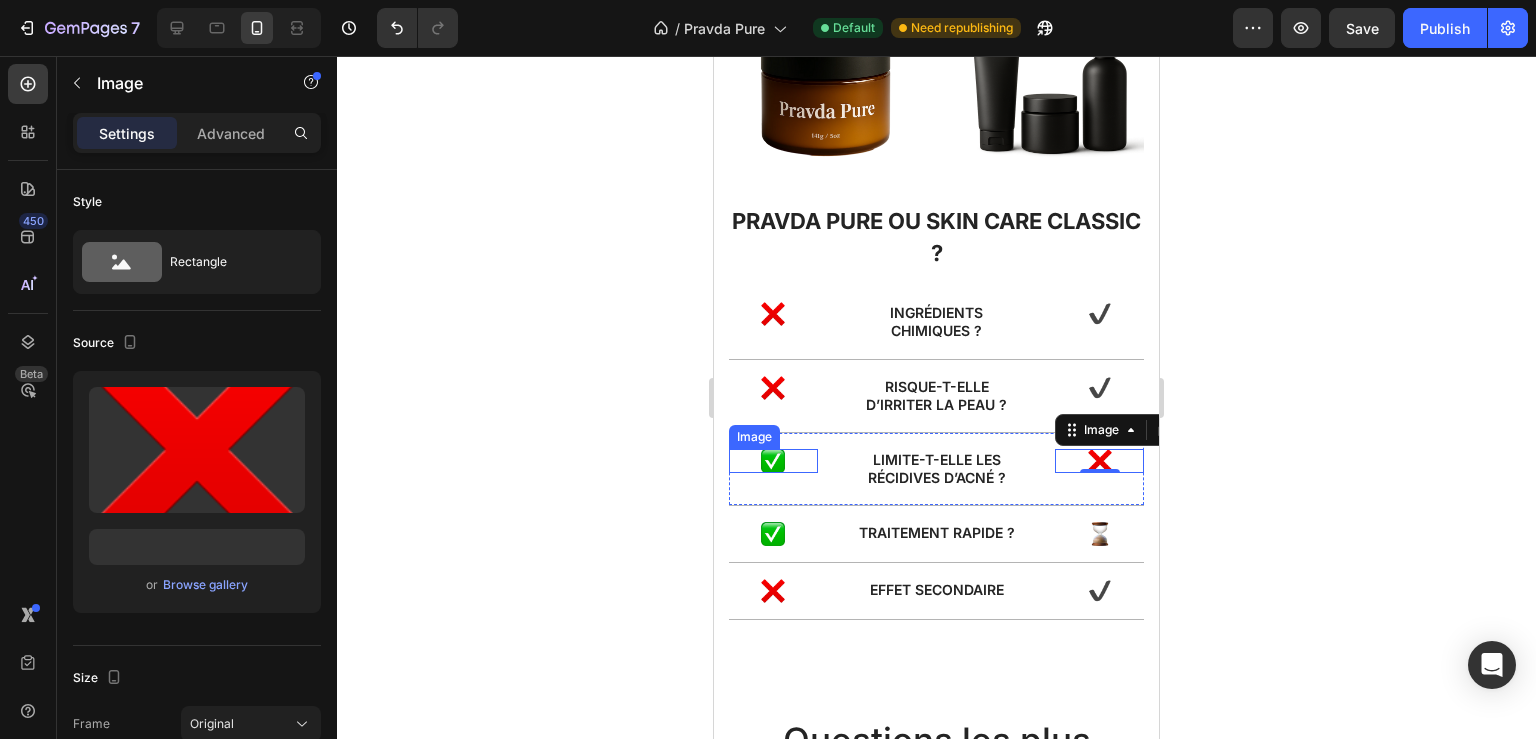 click at bounding box center [773, 461] 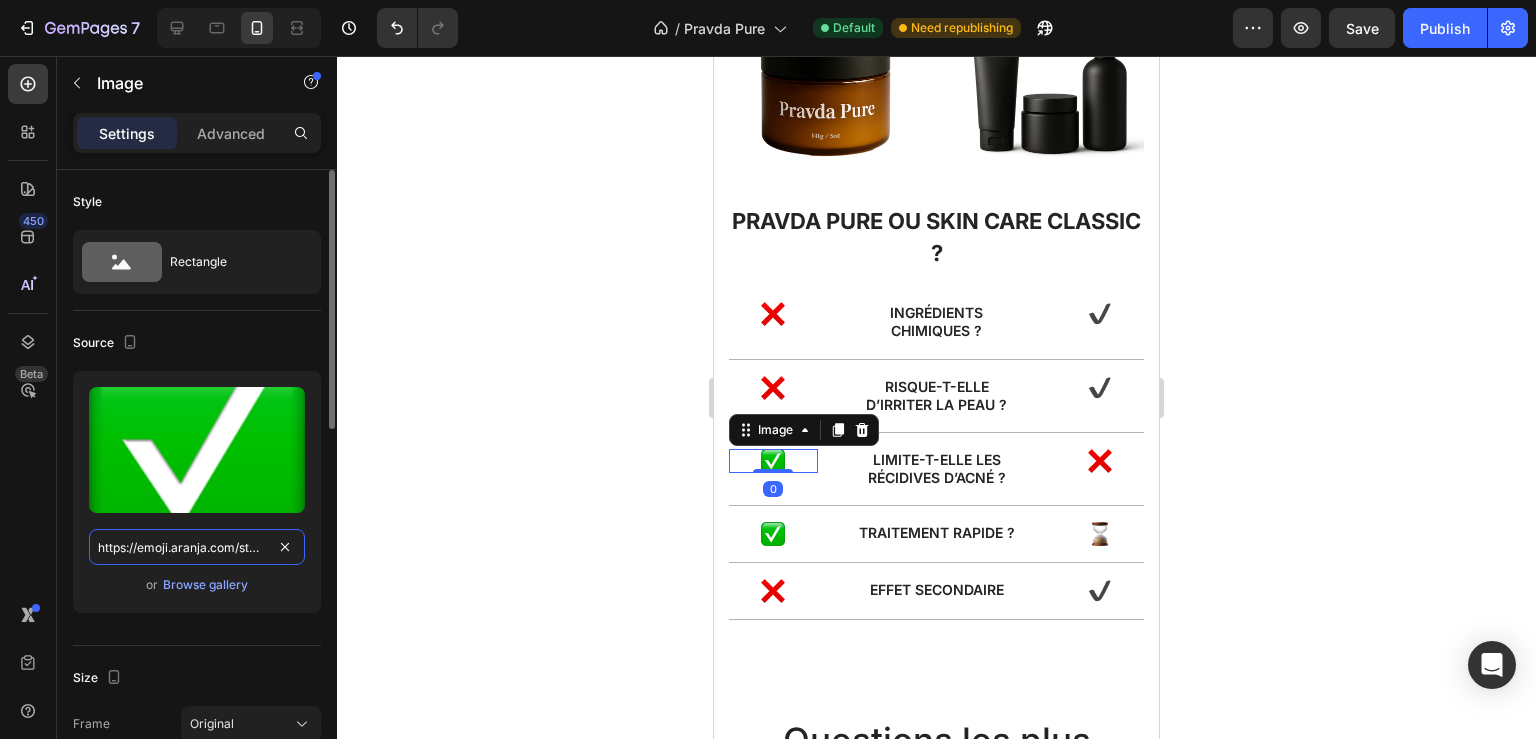 click on "https://emoji.aranja.com/static/emoji-data/img-apple-160/2705.png" at bounding box center [197, 547] 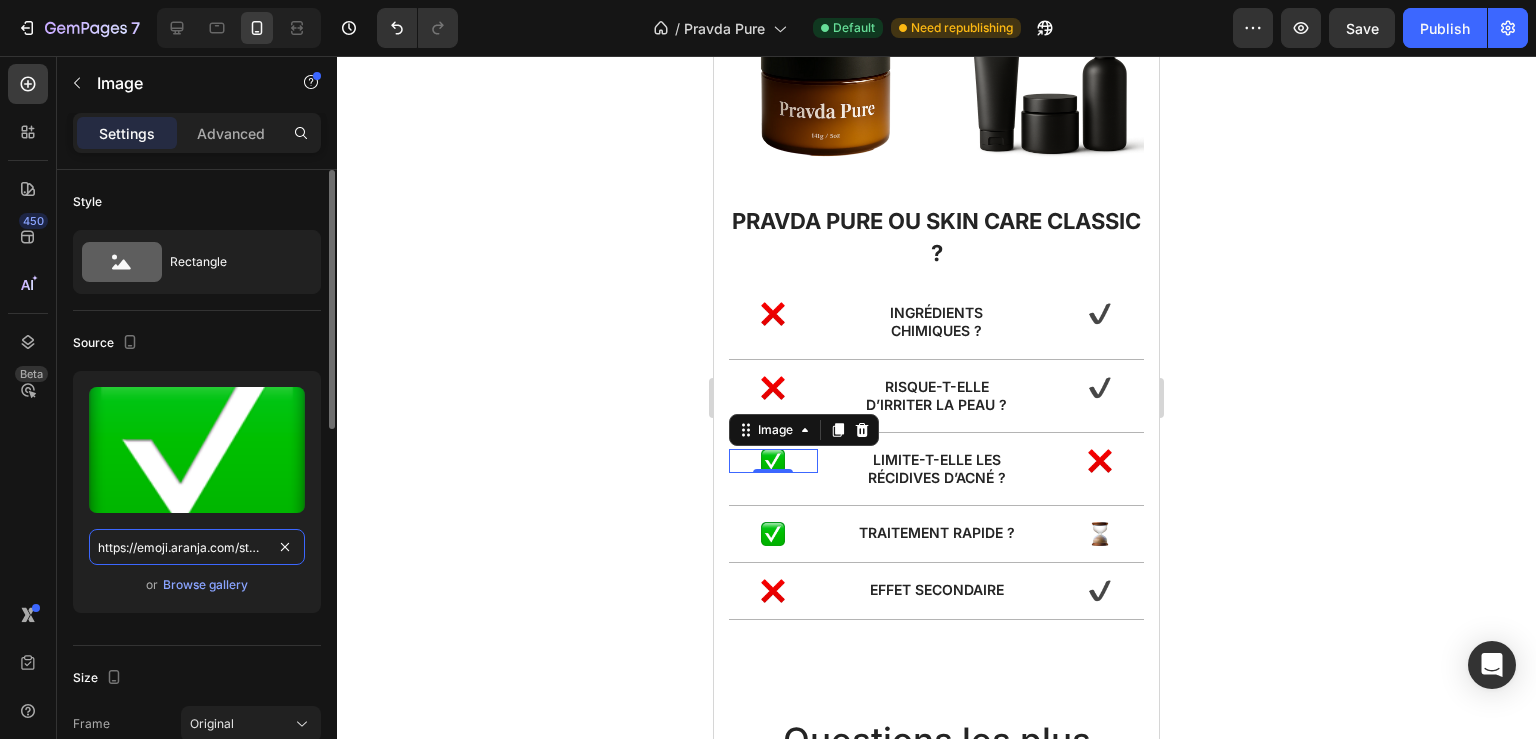 click on "https://emoji.aranja.com/static/emoji-data/img-apple-160/2705.png" at bounding box center (197, 547) 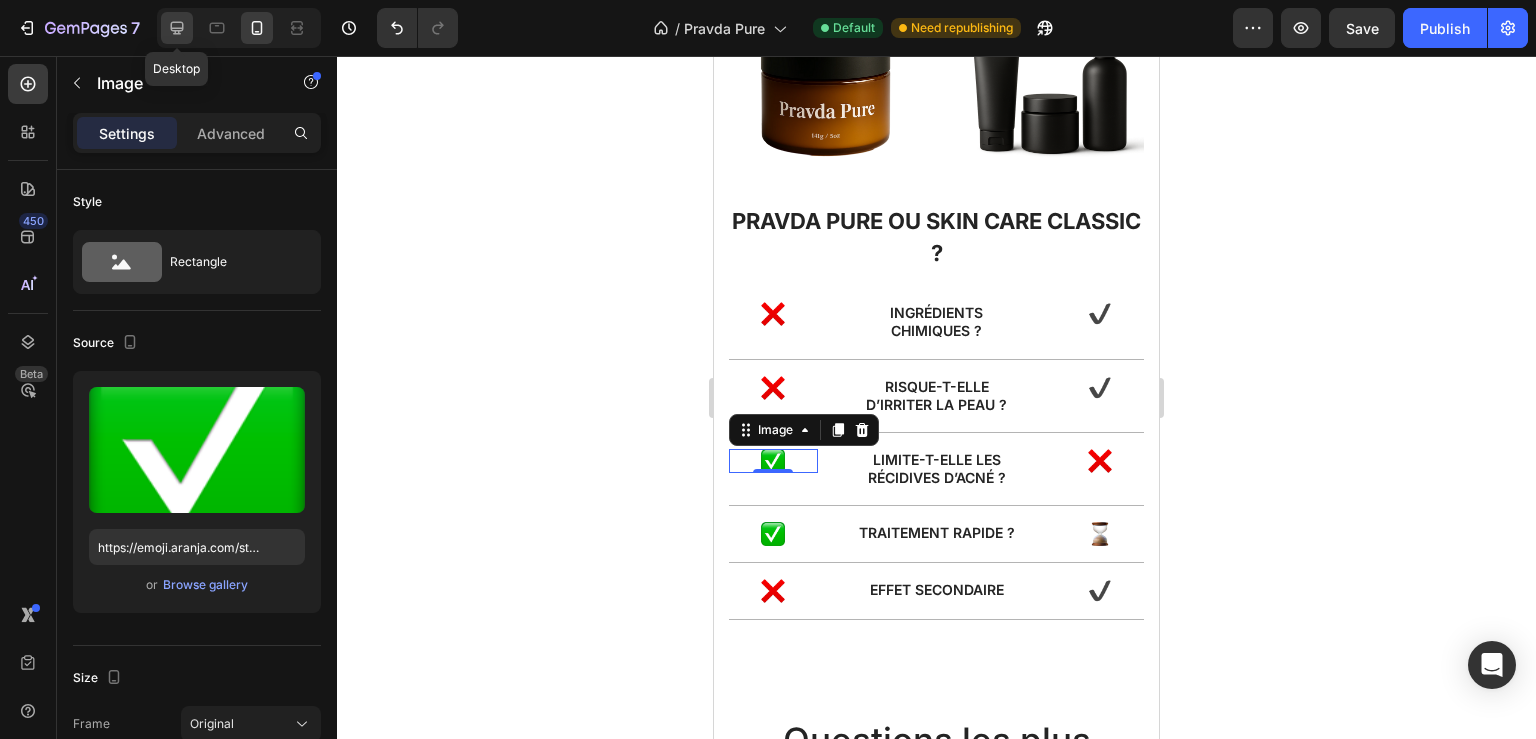 click 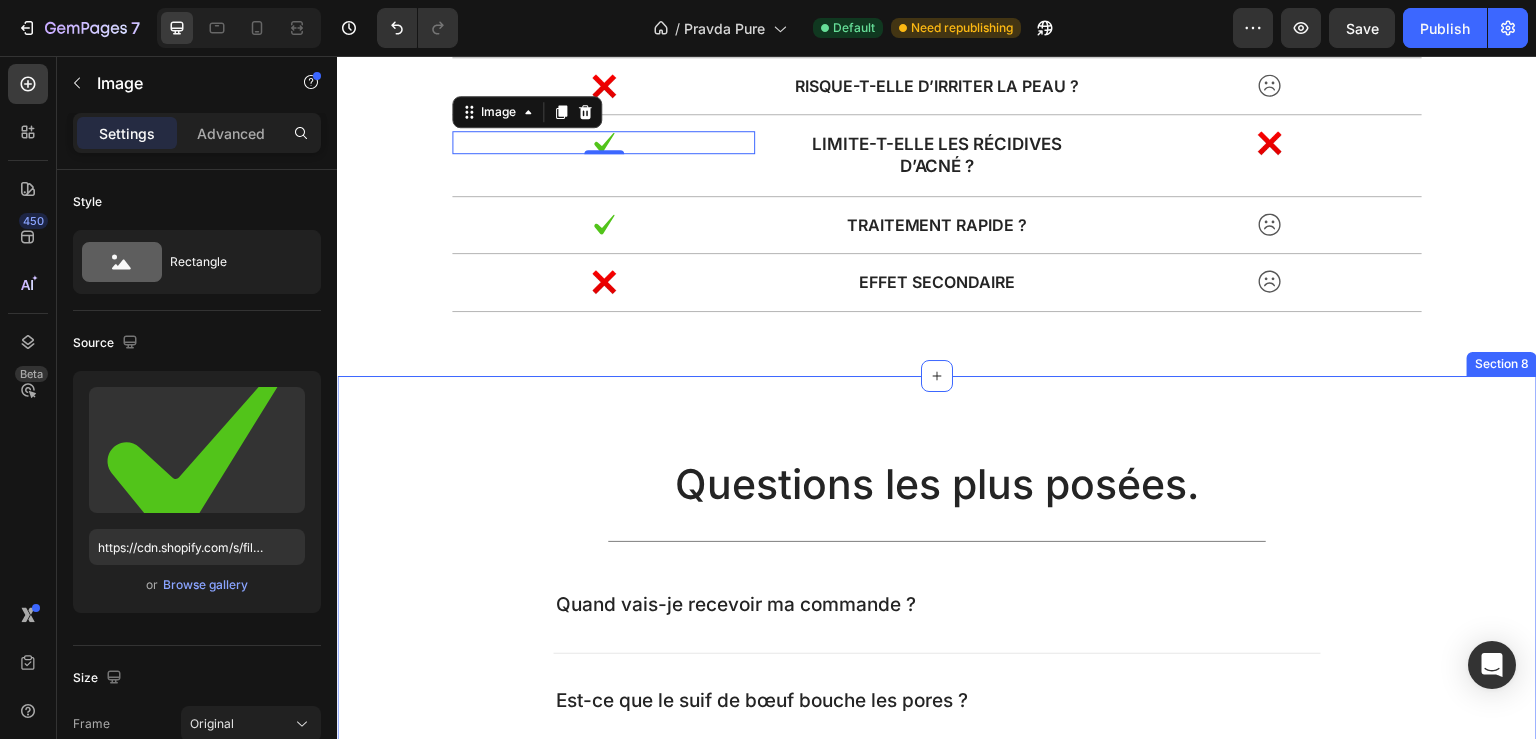 scroll, scrollTop: 4202, scrollLeft: 0, axis: vertical 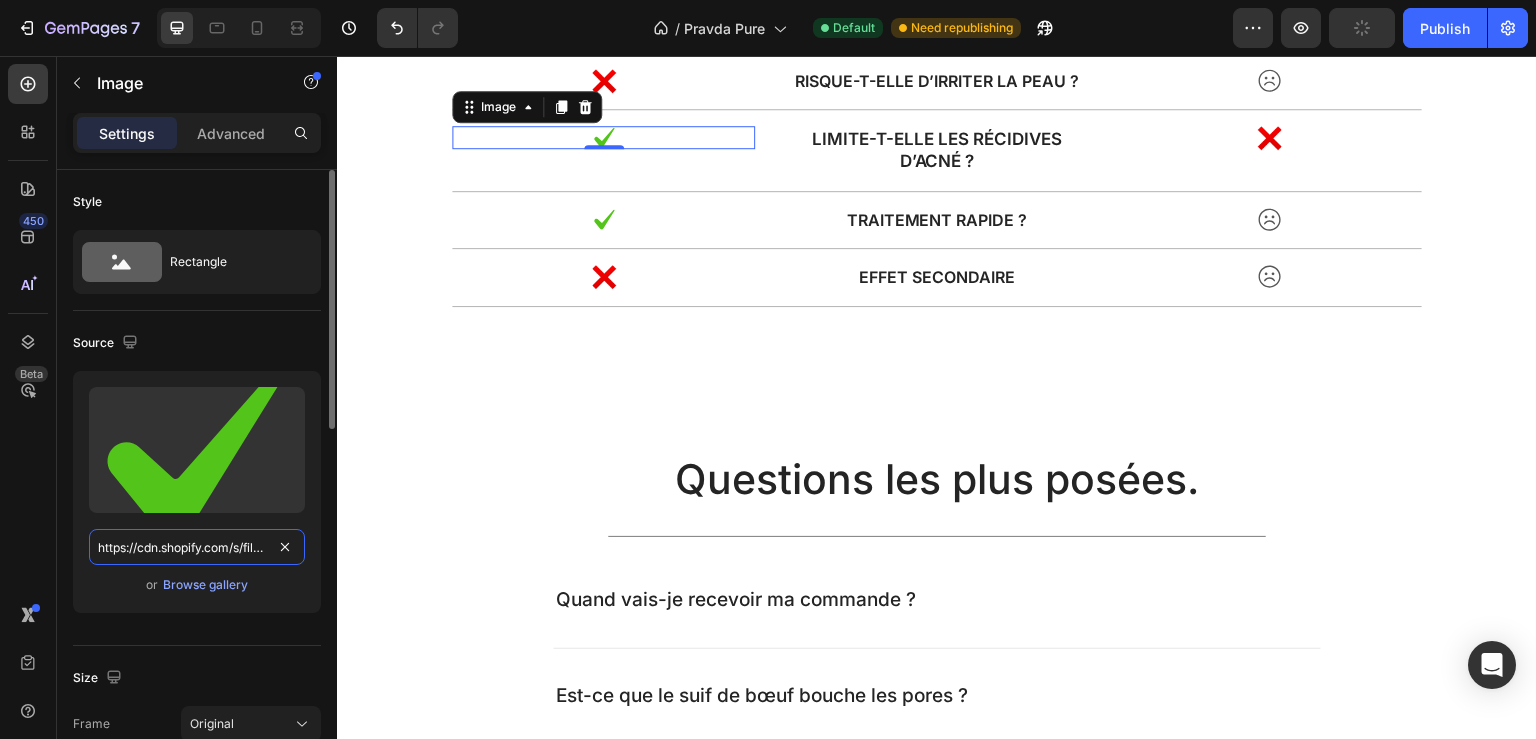 click on "https://cdn.shopify.com/s/files/1/2005/9307/files/gempages_432750572815254551-a8dbcb98-7050-4447-ba7b-34b244cf12ff.svg?v=1714845403" at bounding box center [197, 547] 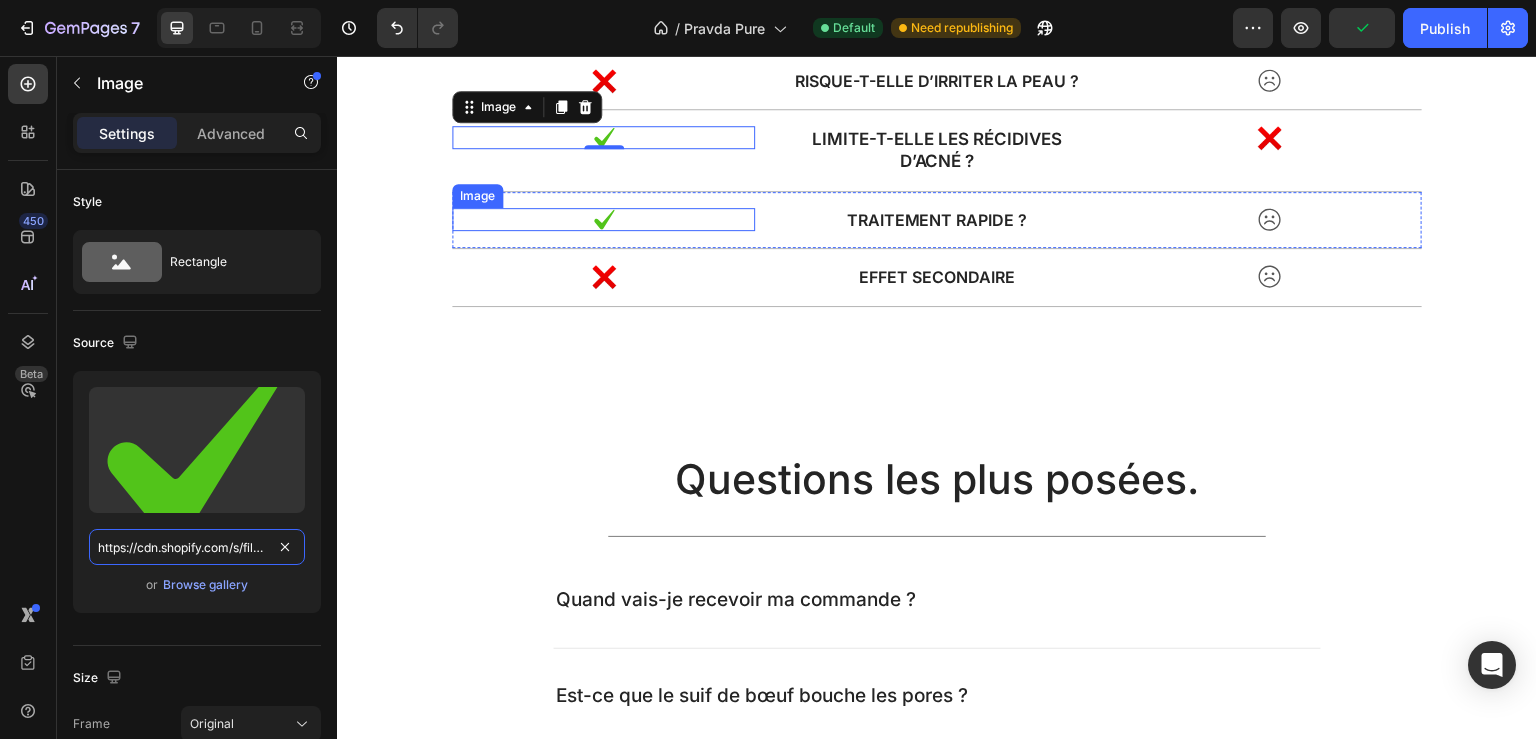 paste on "emoji.aranja.com/static/emoji-data/img-apple-160/2705.png" 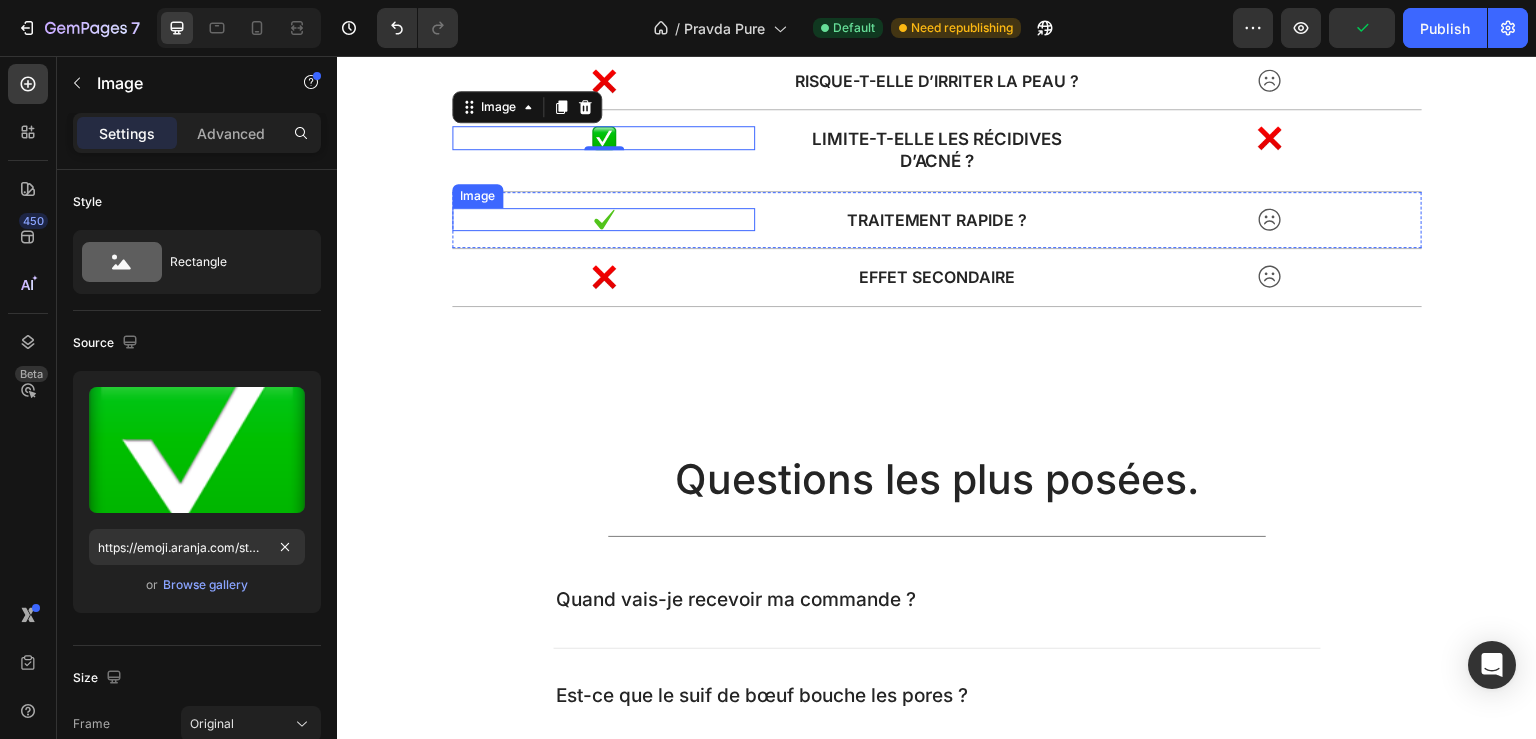 click at bounding box center [604, 219] 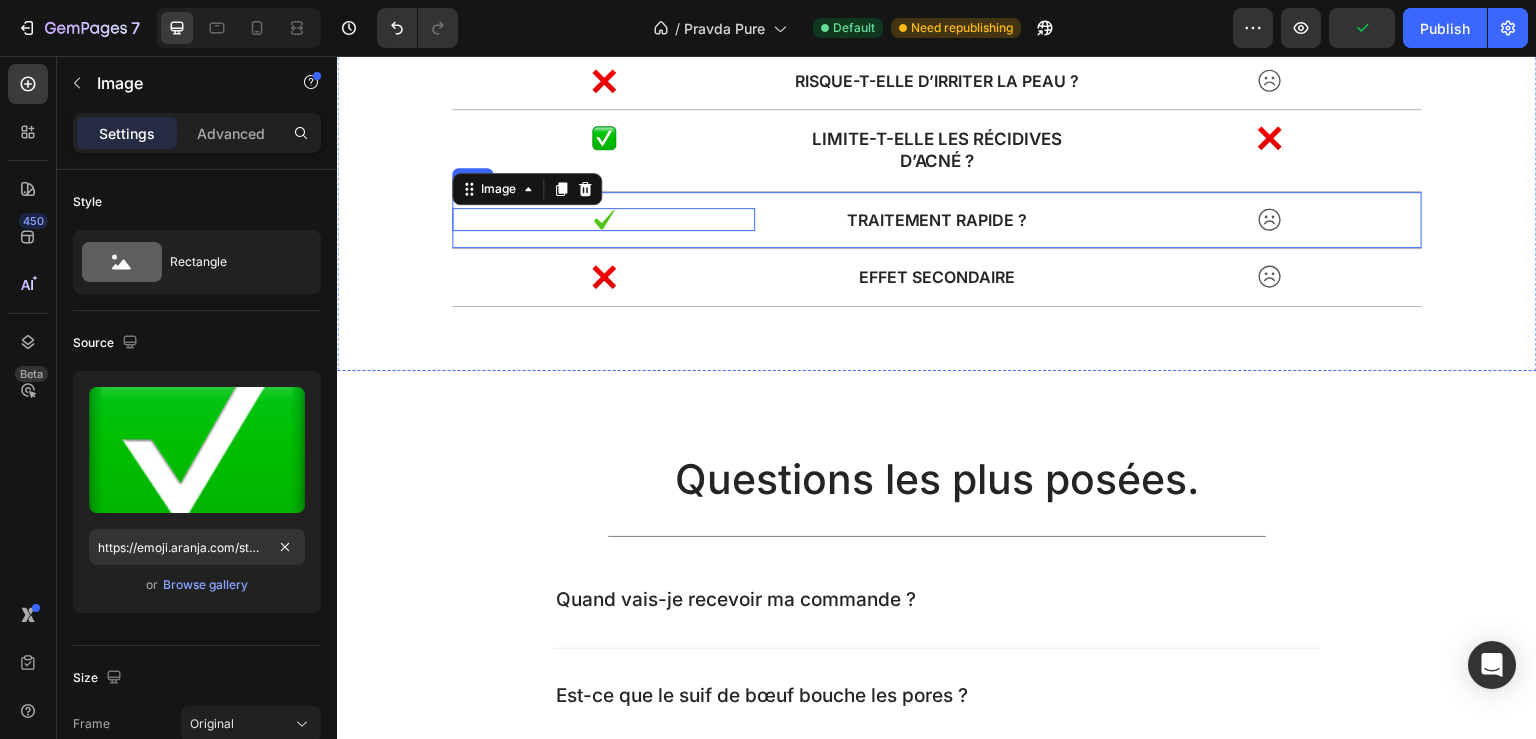 scroll, scrollTop: 0, scrollLeft: 0, axis: both 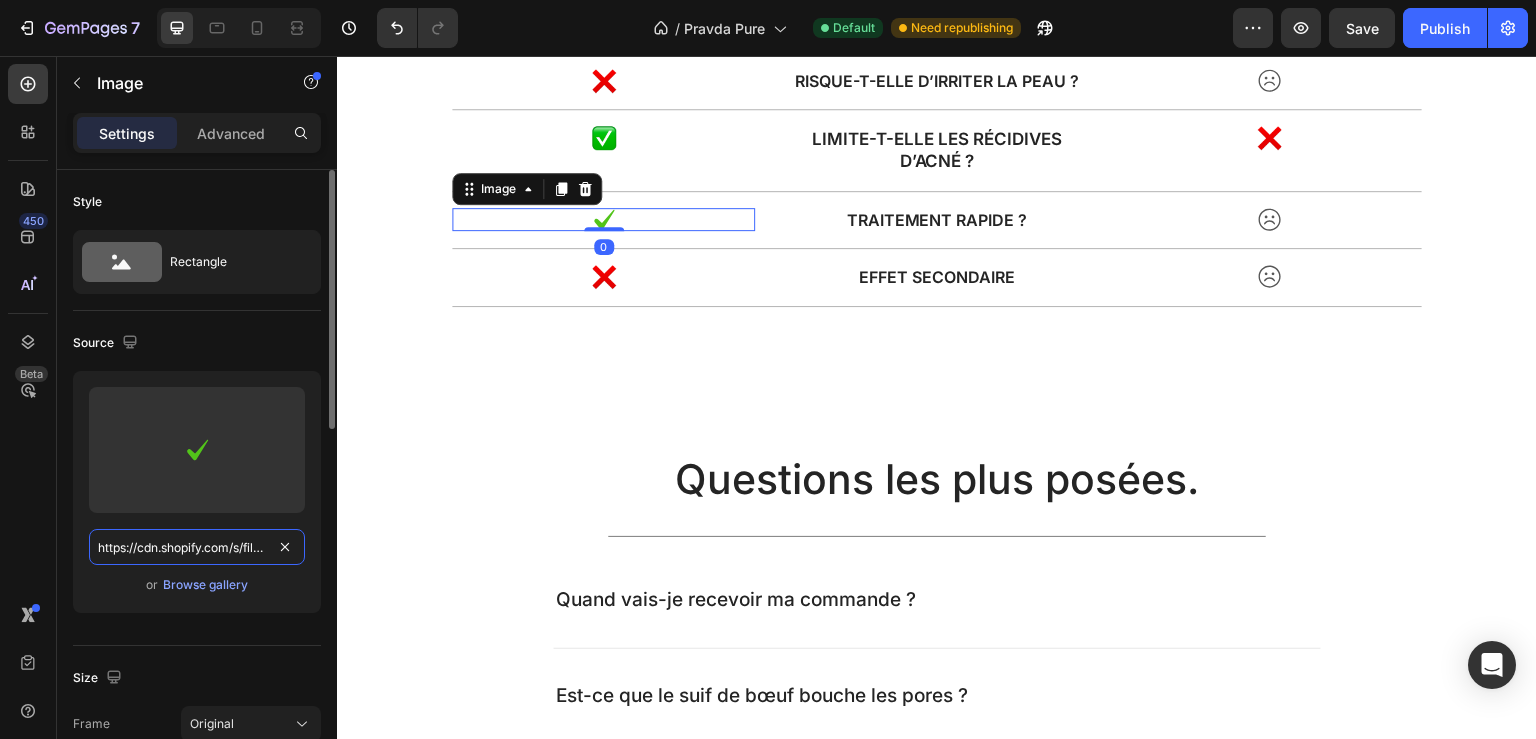 click on "https://cdn.shopify.com/s/files/1/2005/9307/files/gempages_432750572815254551-a8dbcb98-7050-4447-ba7b-34b244cf12ff.svg?v=1714845403" at bounding box center [197, 547] 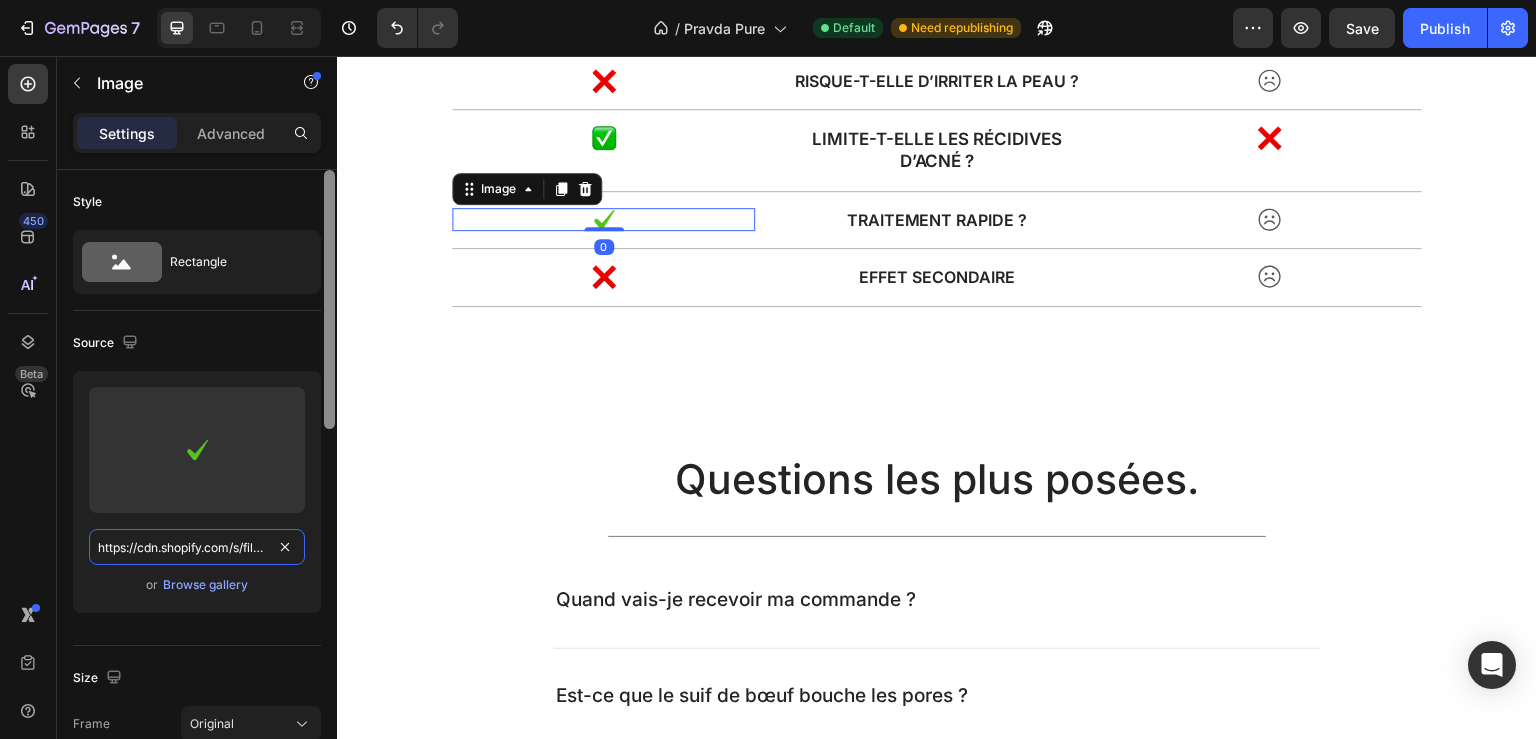 paste on "emoji.aranja.com/static/emoji-data/img-apple-160/2705.png" 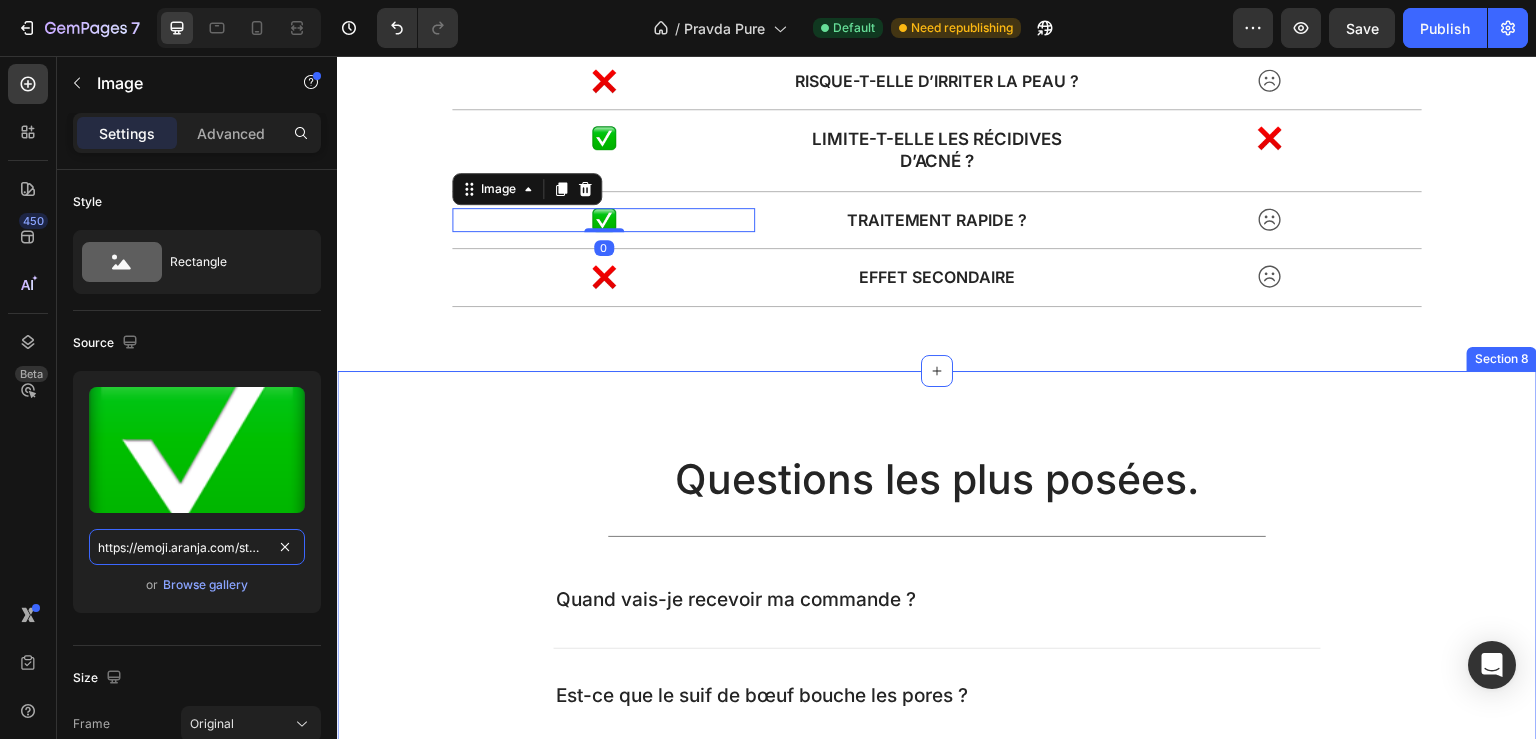 scroll, scrollTop: 4066, scrollLeft: 0, axis: vertical 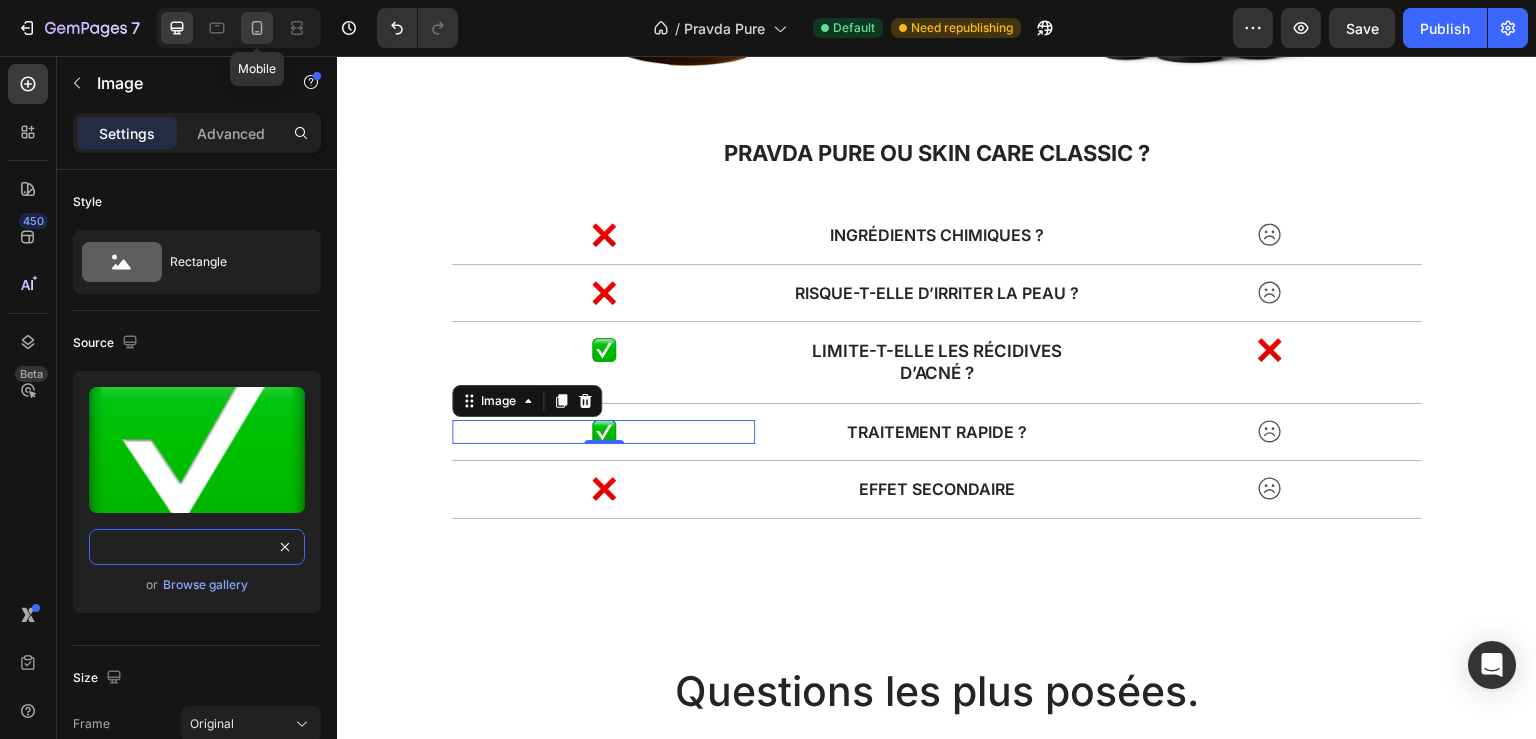 type on "https://emoji.aranja.com/static/emoji-data/img-apple-160/2705.png" 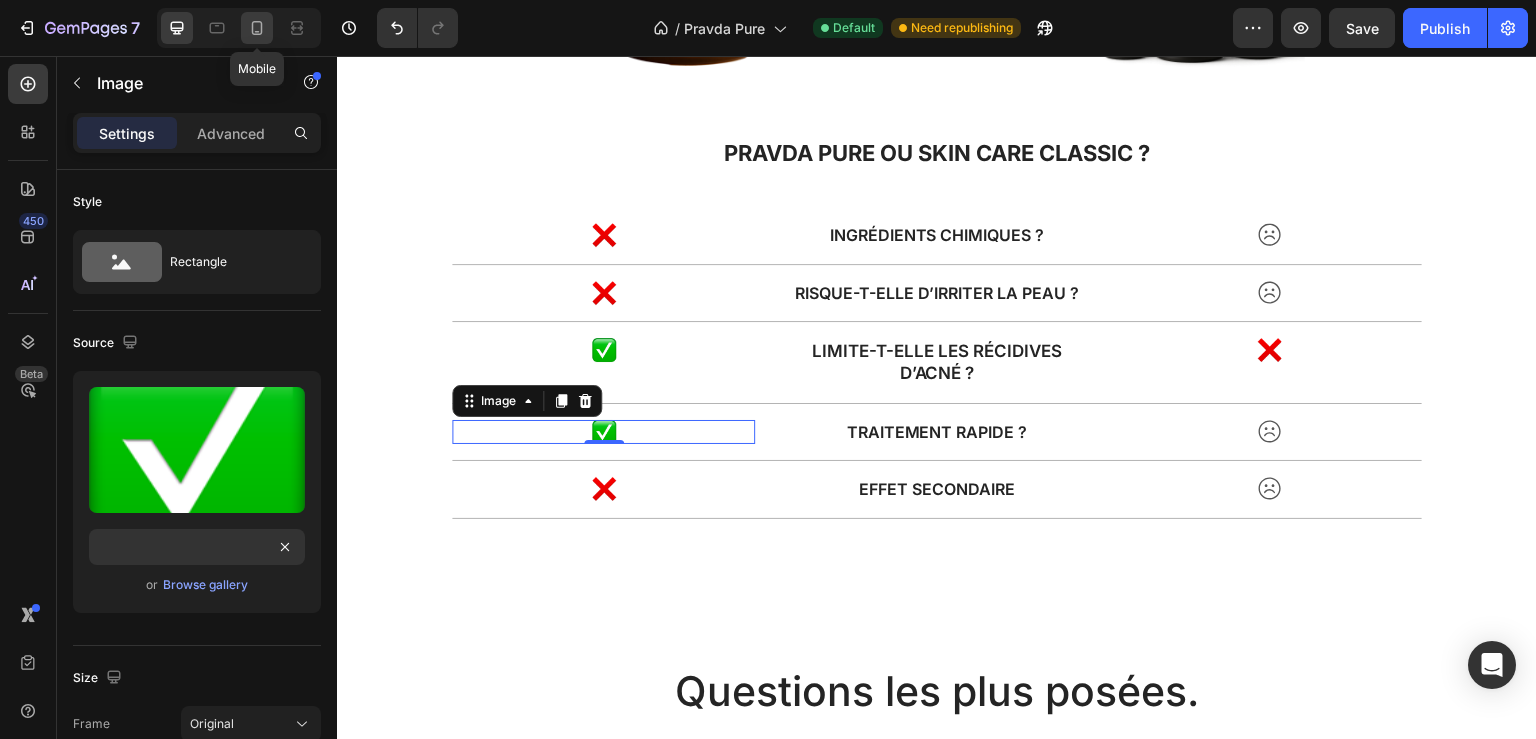 click 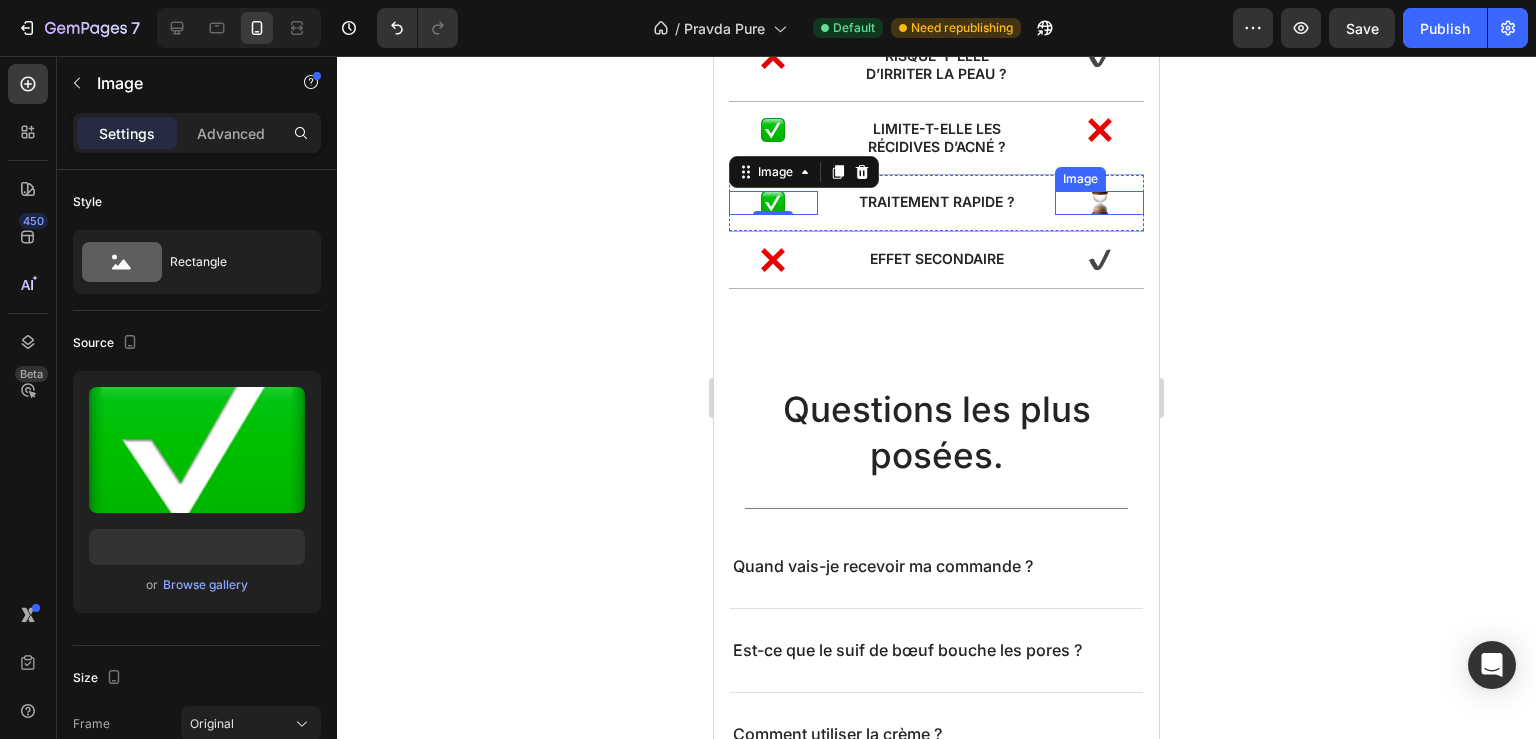 scroll, scrollTop: 3828, scrollLeft: 0, axis: vertical 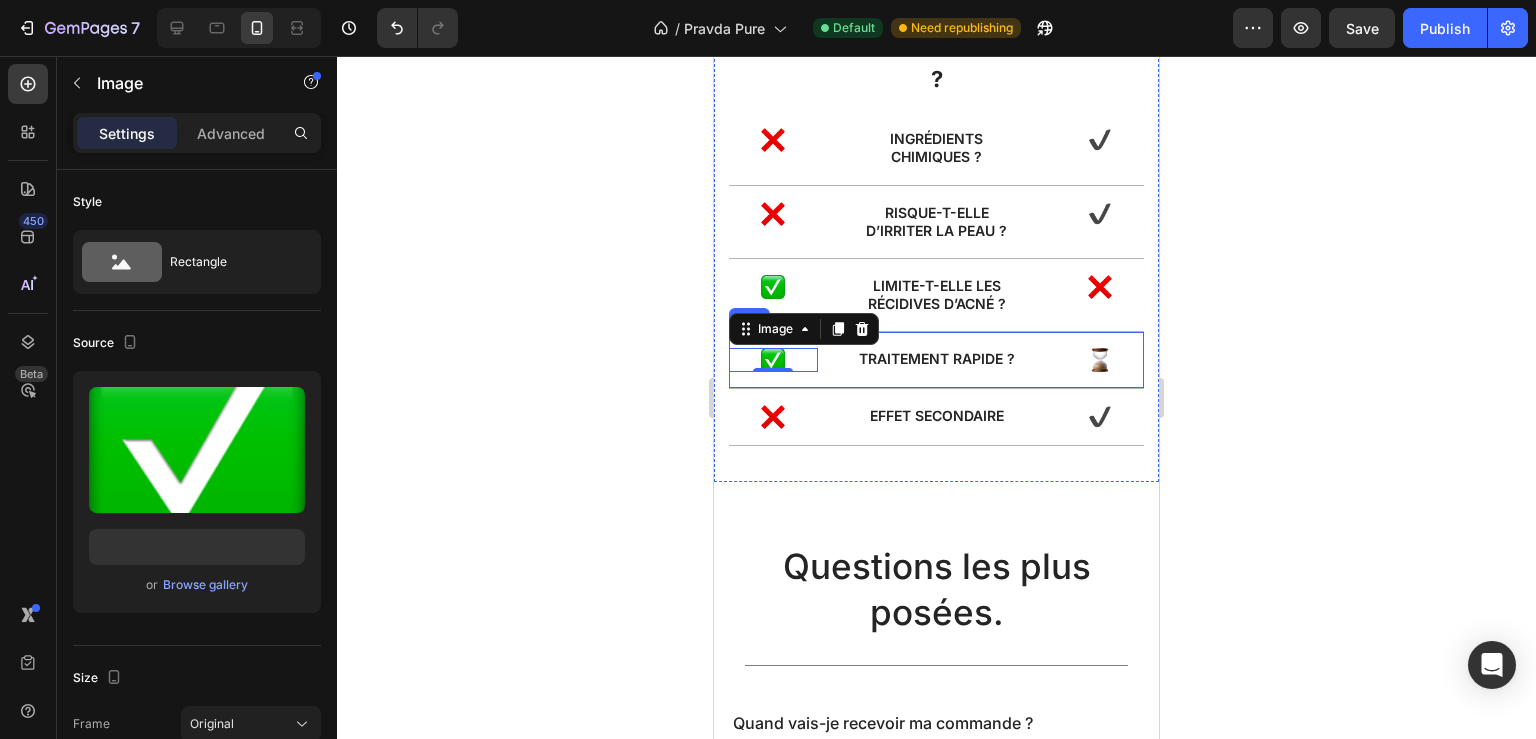 click at bounding box center (1100, 360) 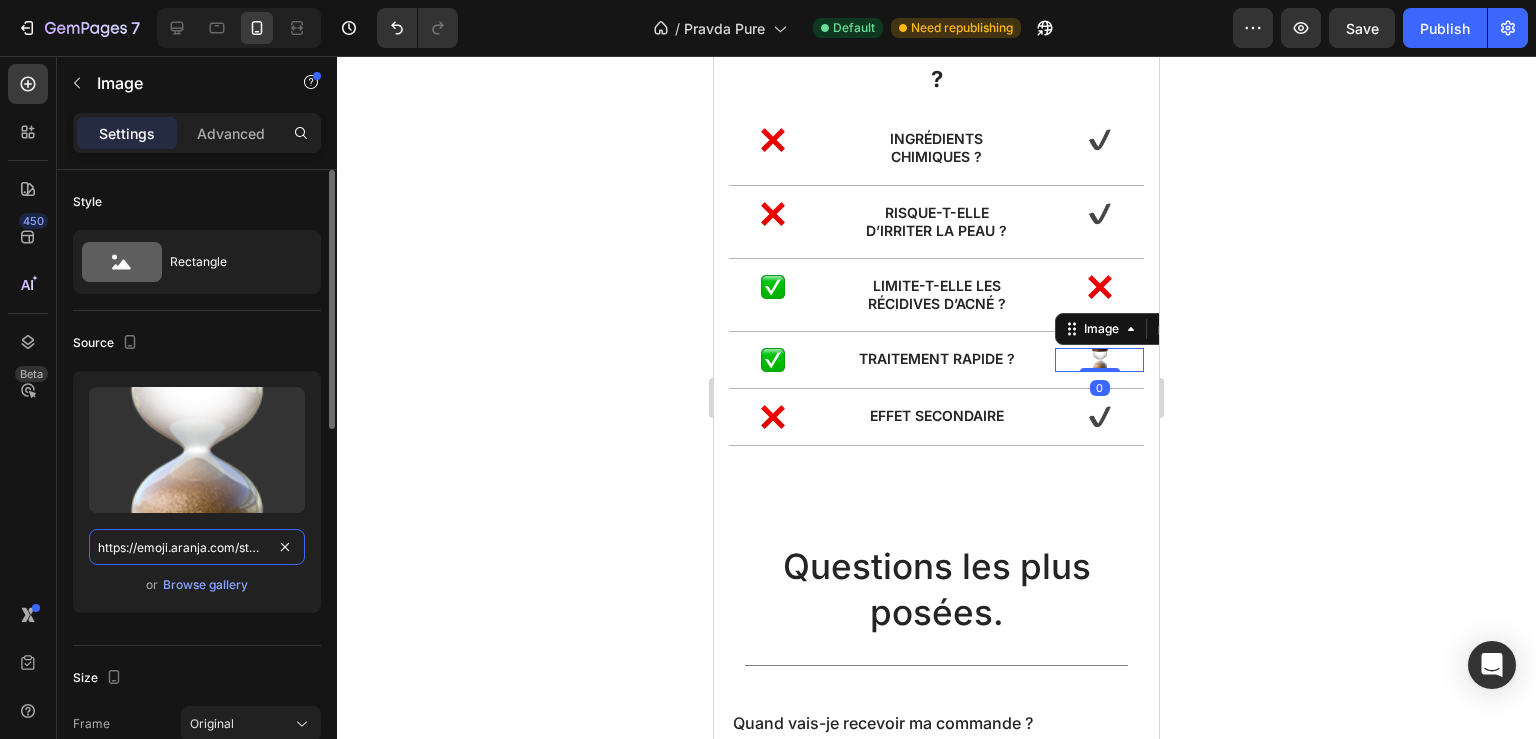 click on "https://emoji.aranja.com/static/emoji-data/img-apple-160/231b.png" at bounding box center [197, 547] 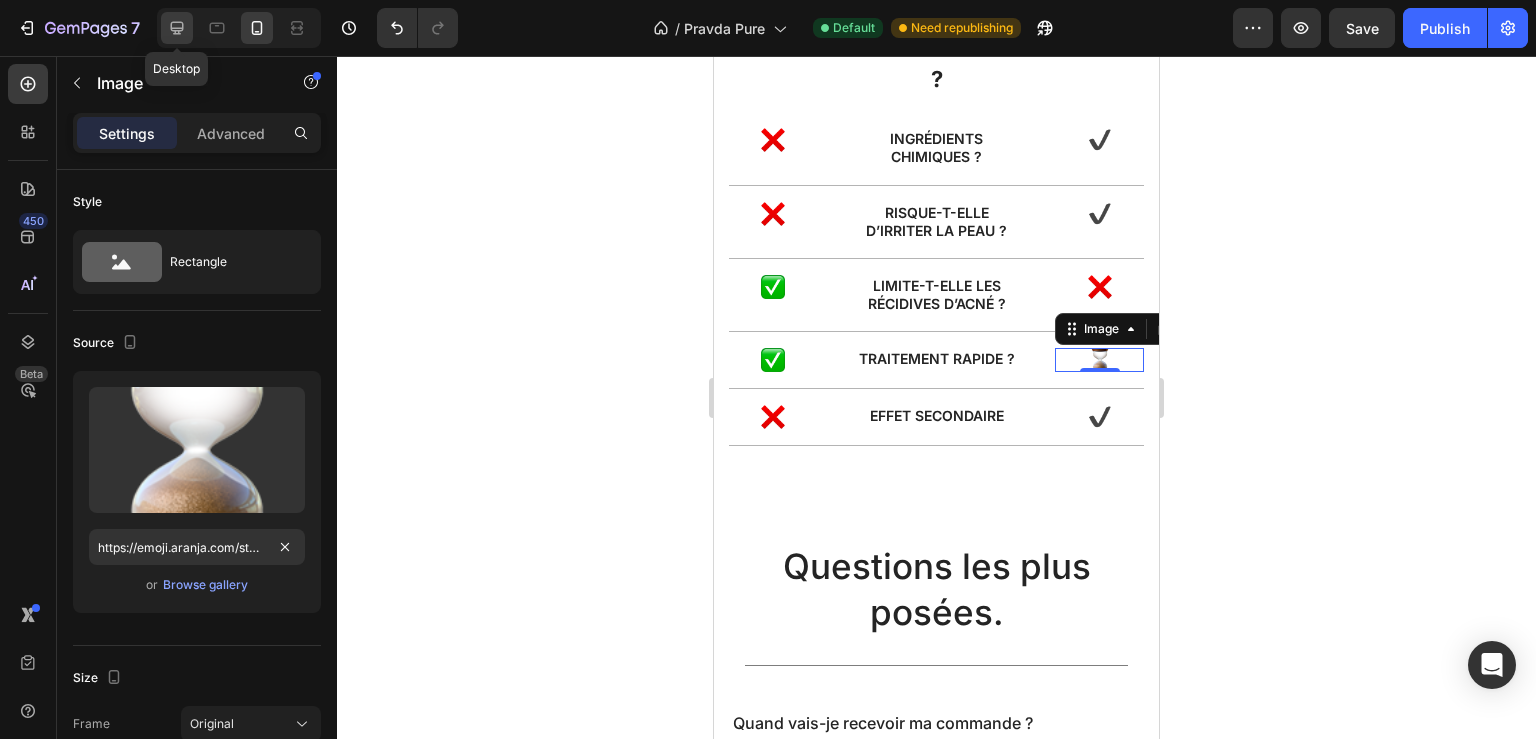 click 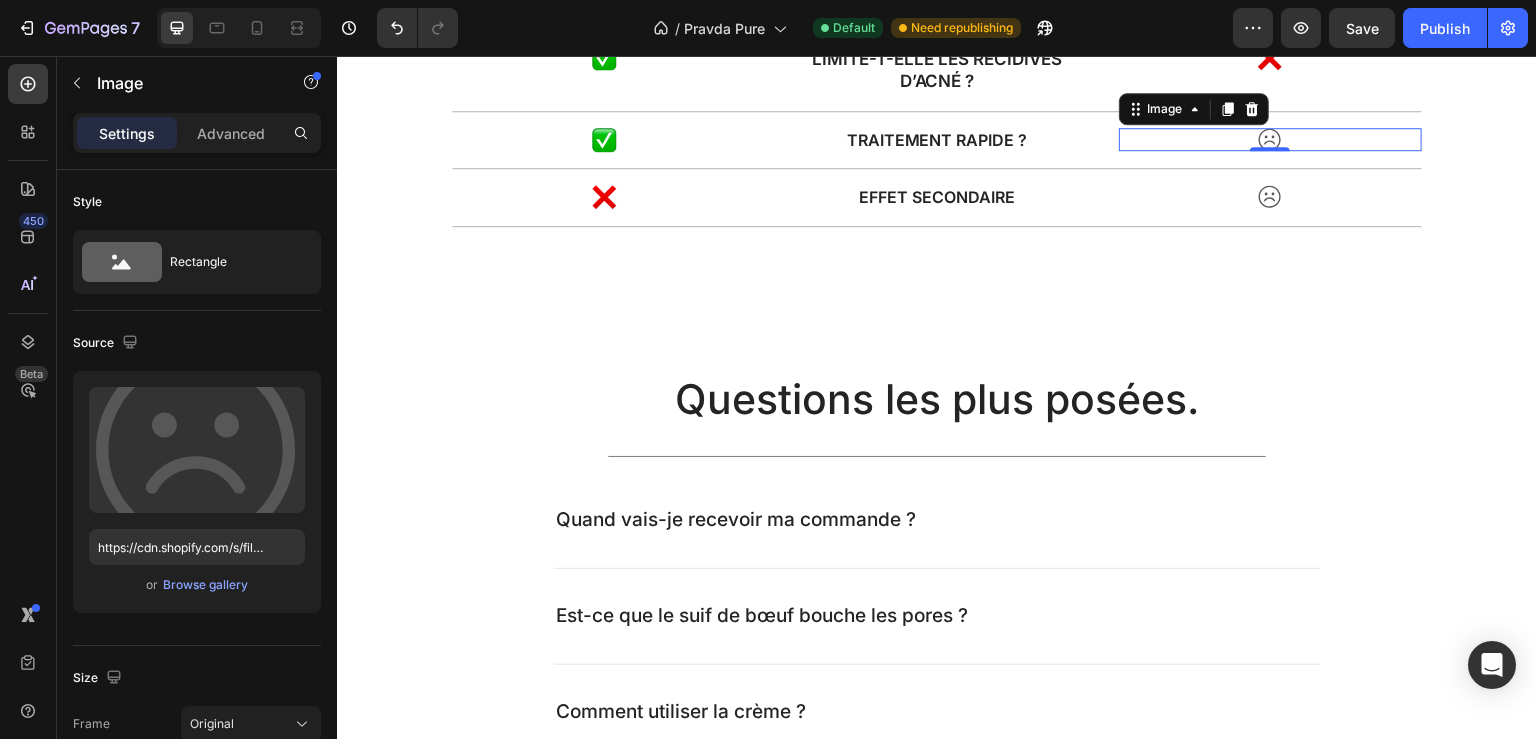 scroll, scrollTop: 4282, scrollLeft: 0, axis: vertical 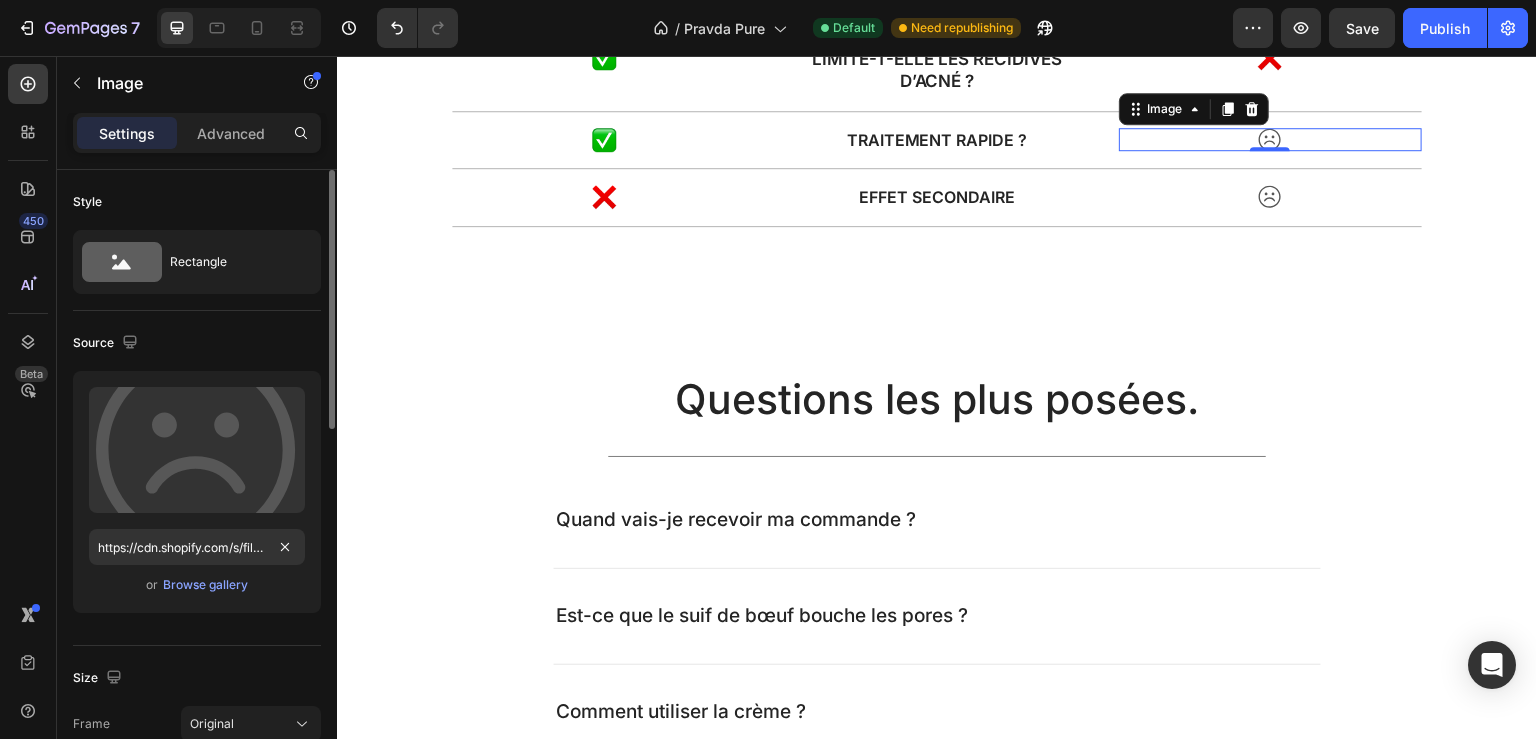 click on "Upload Image https://cdn.shopify.com/s/files/1/2005/9307/files/gempages_432750572815254551-ed9ddb4d-ddf4-4ae7-ae73-be6a5f452558.svg?v=1714845415 or  Browse gallery" at bounding box center (197, 492) 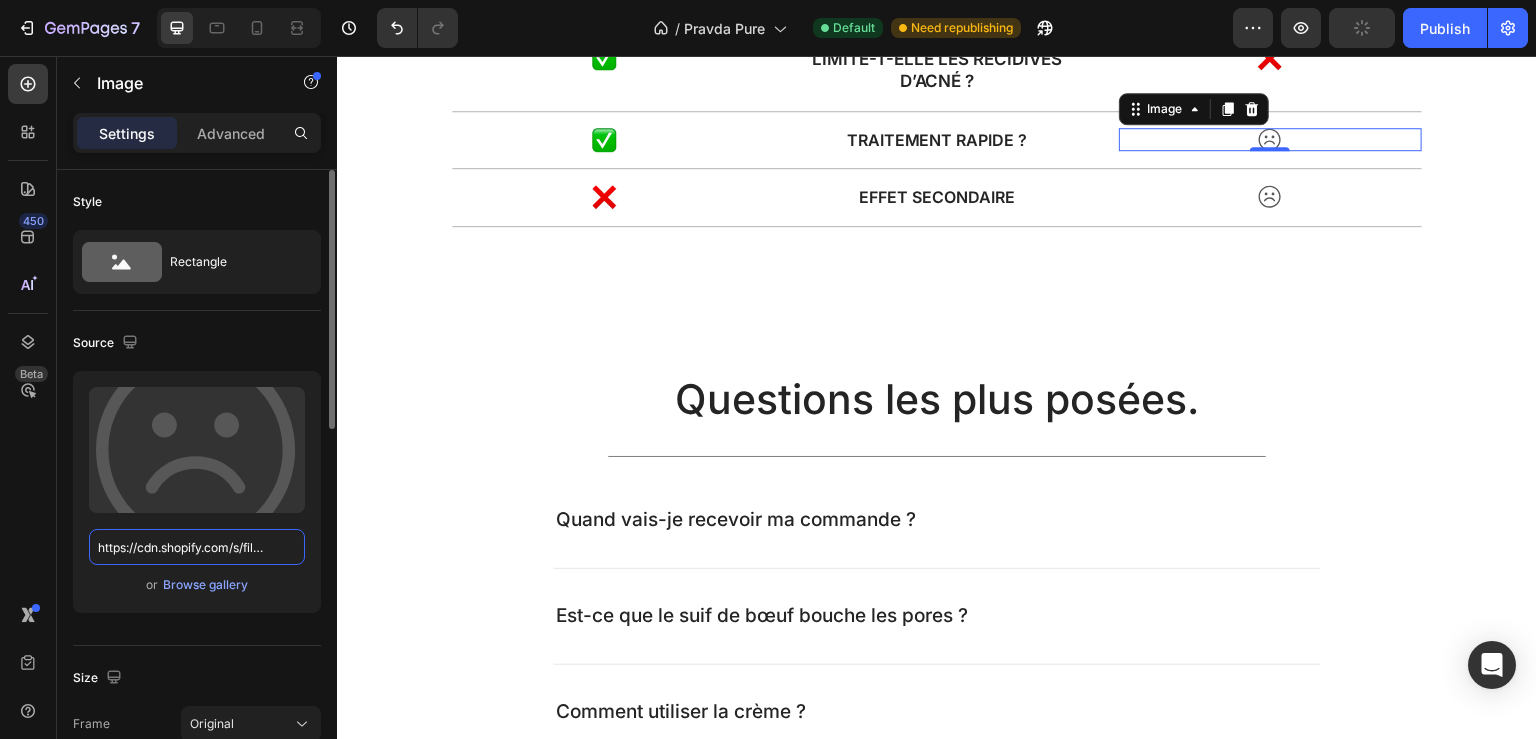 click on "https://cdn.shopify.com/s/files/1/2005/9307/files/gempages_432750572815254551-ed9ddb4d-ddf4-4ae7-ae73-be6a5f452558.svg?v=1714845415" at bounding box center [197, 547] 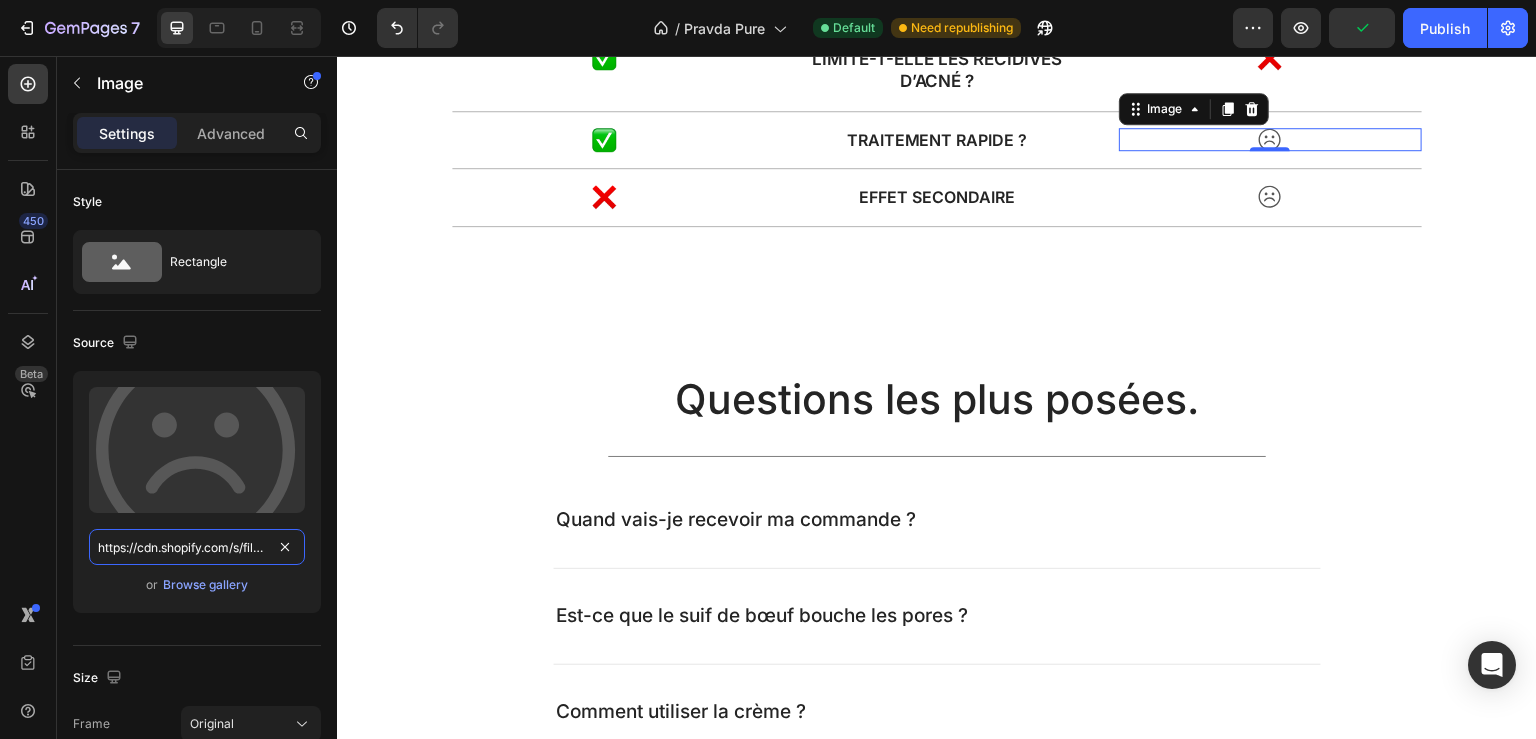 paste on "emoji.aranja.com/static/emoji-data/img-apple-160/231b.png" 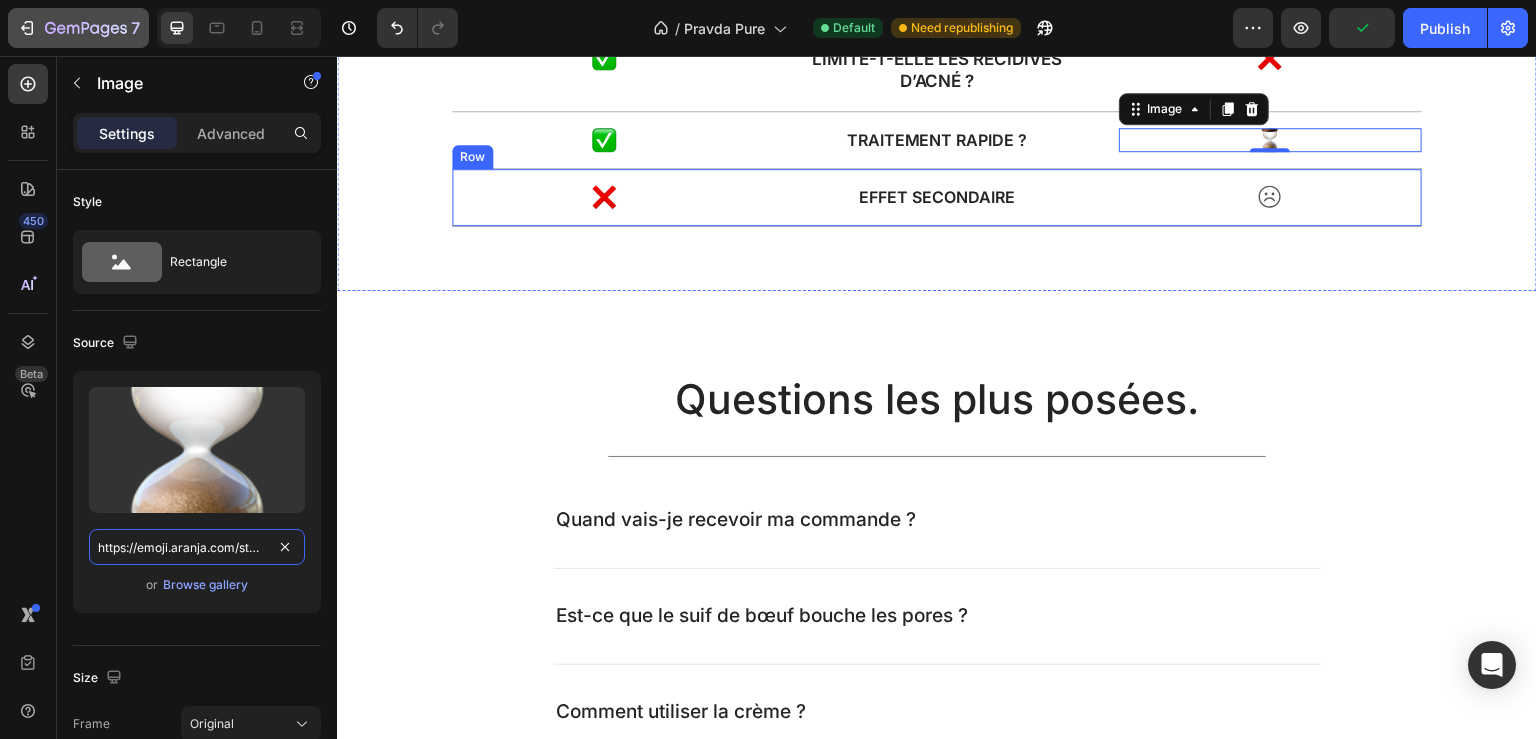 scroll, scrollTop: 0, scrollLeft: 215, axis: horizontal 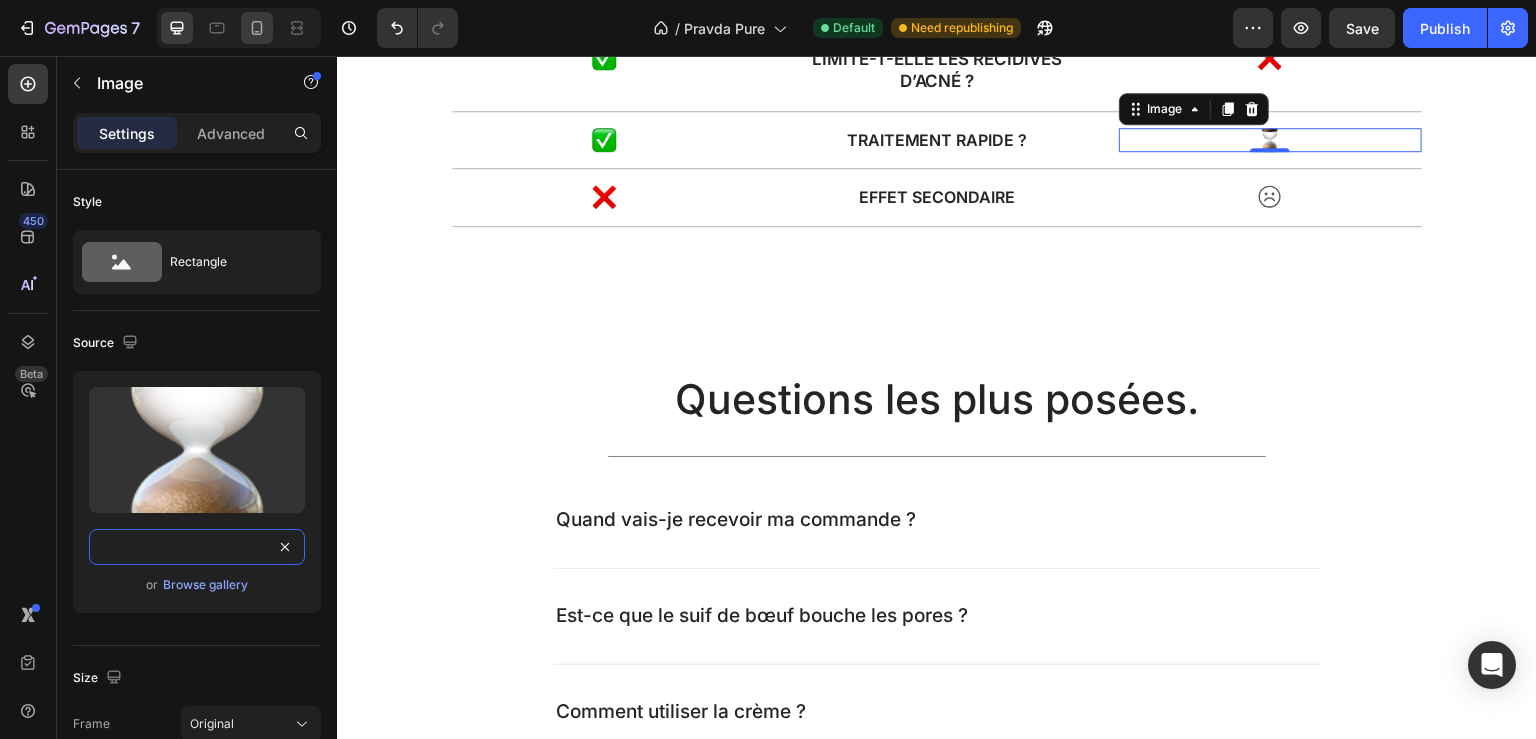 type on "https://emoji.aranja.com/static/emoji-data/img-apple-160/231b.png" 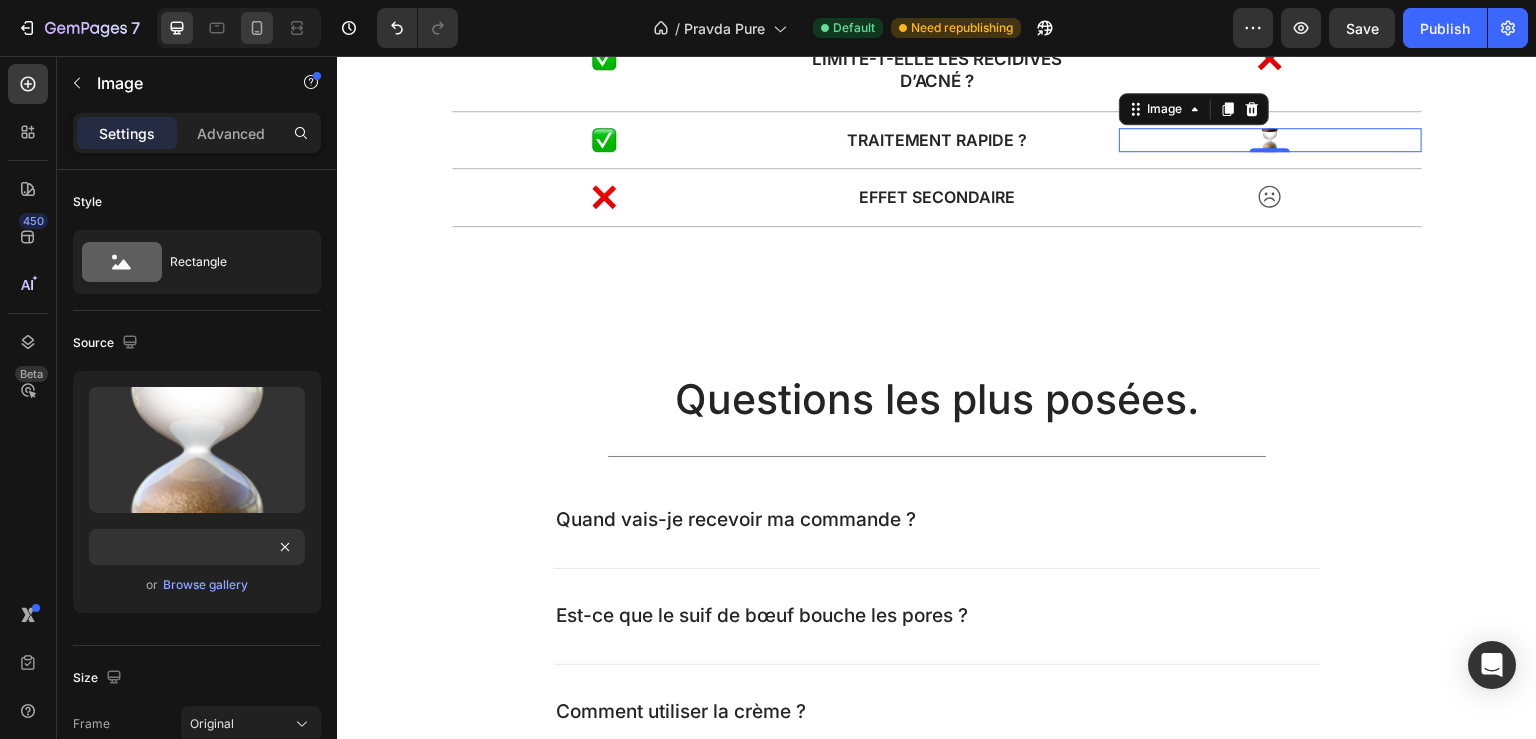 click 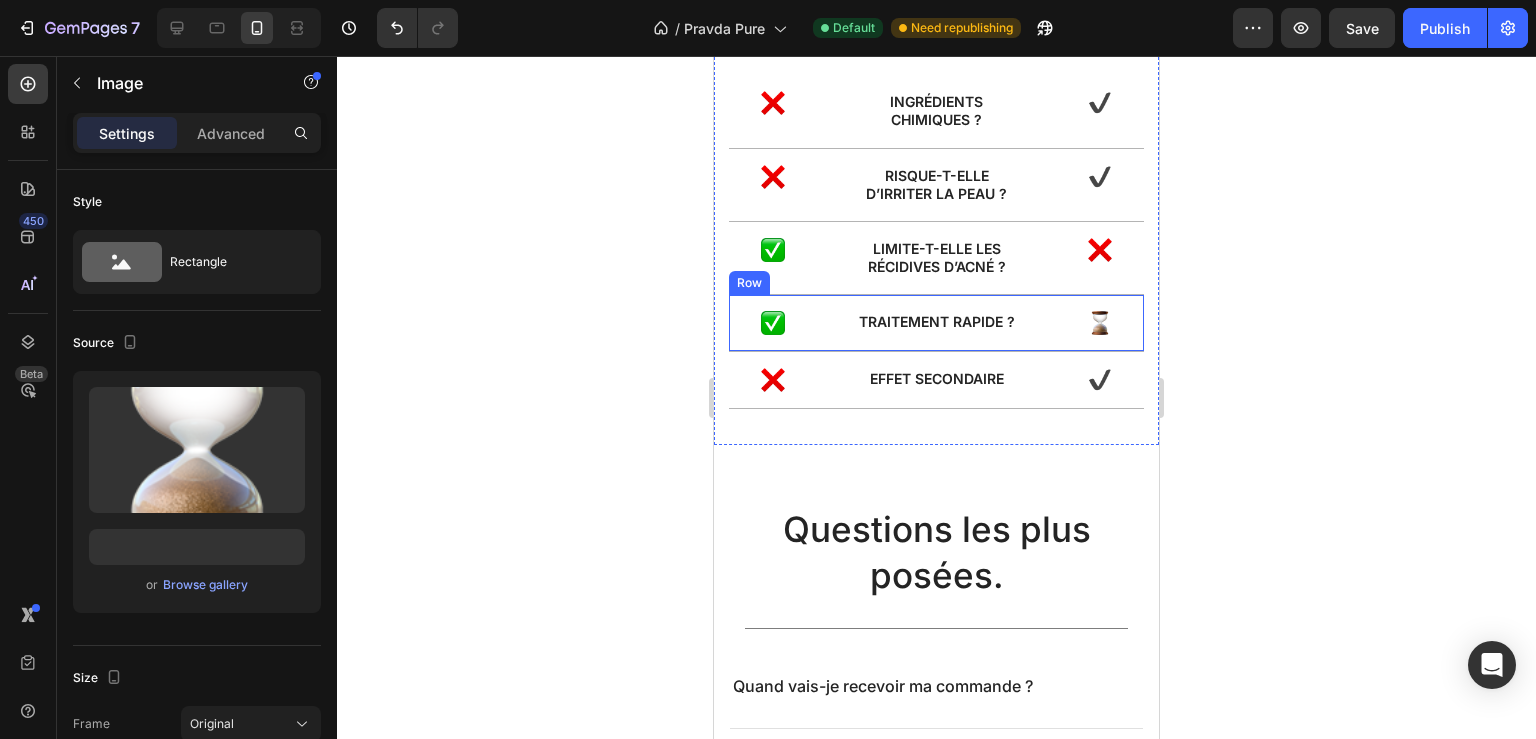 scroll, scrollTop: 3734, scrollLeft: 0, axis: vertical 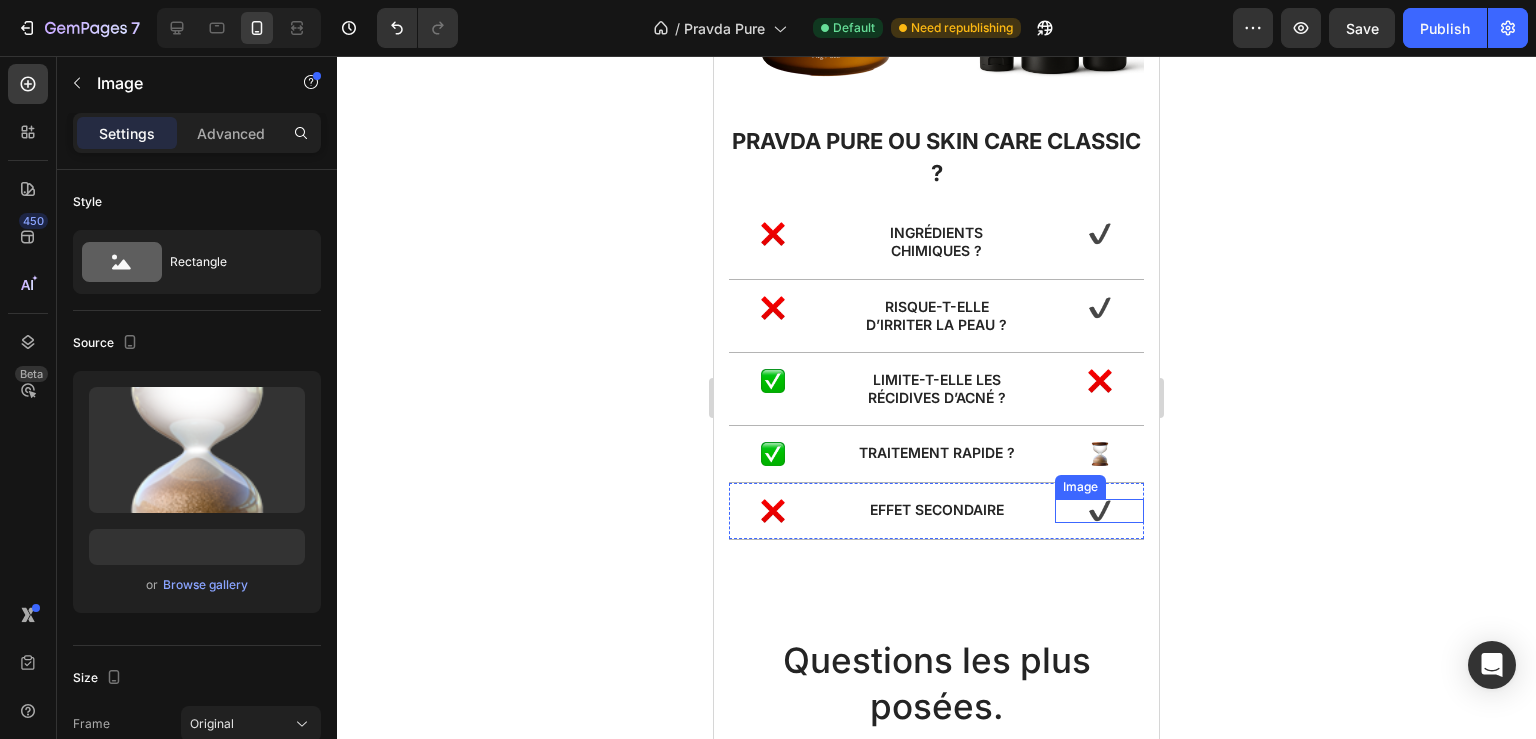 click at bounding box center (1100, 511) 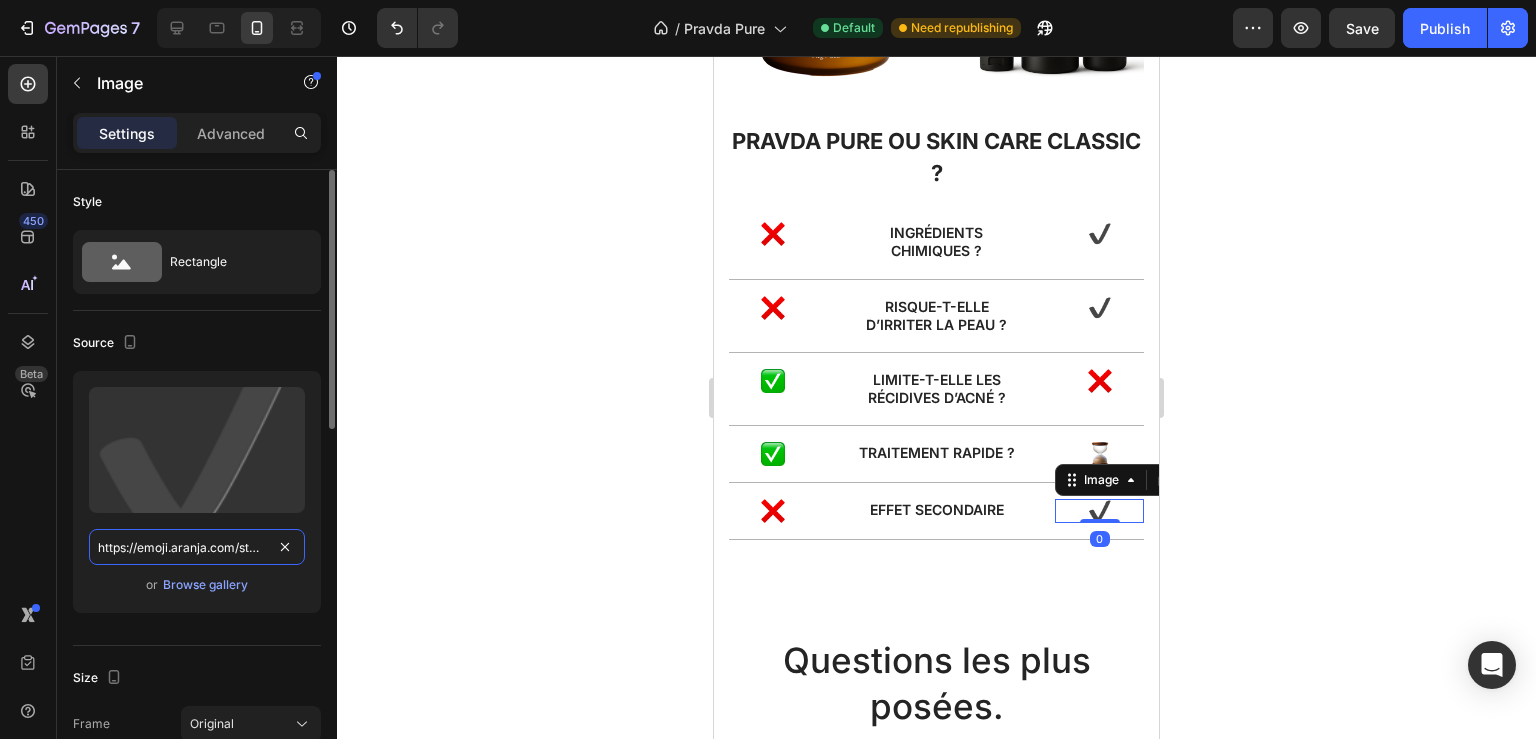 click on "https://emoji.aranja.com/static/emoji-data/img-apple-160/2714-fe0f.png" at bounding box center (197, 547) 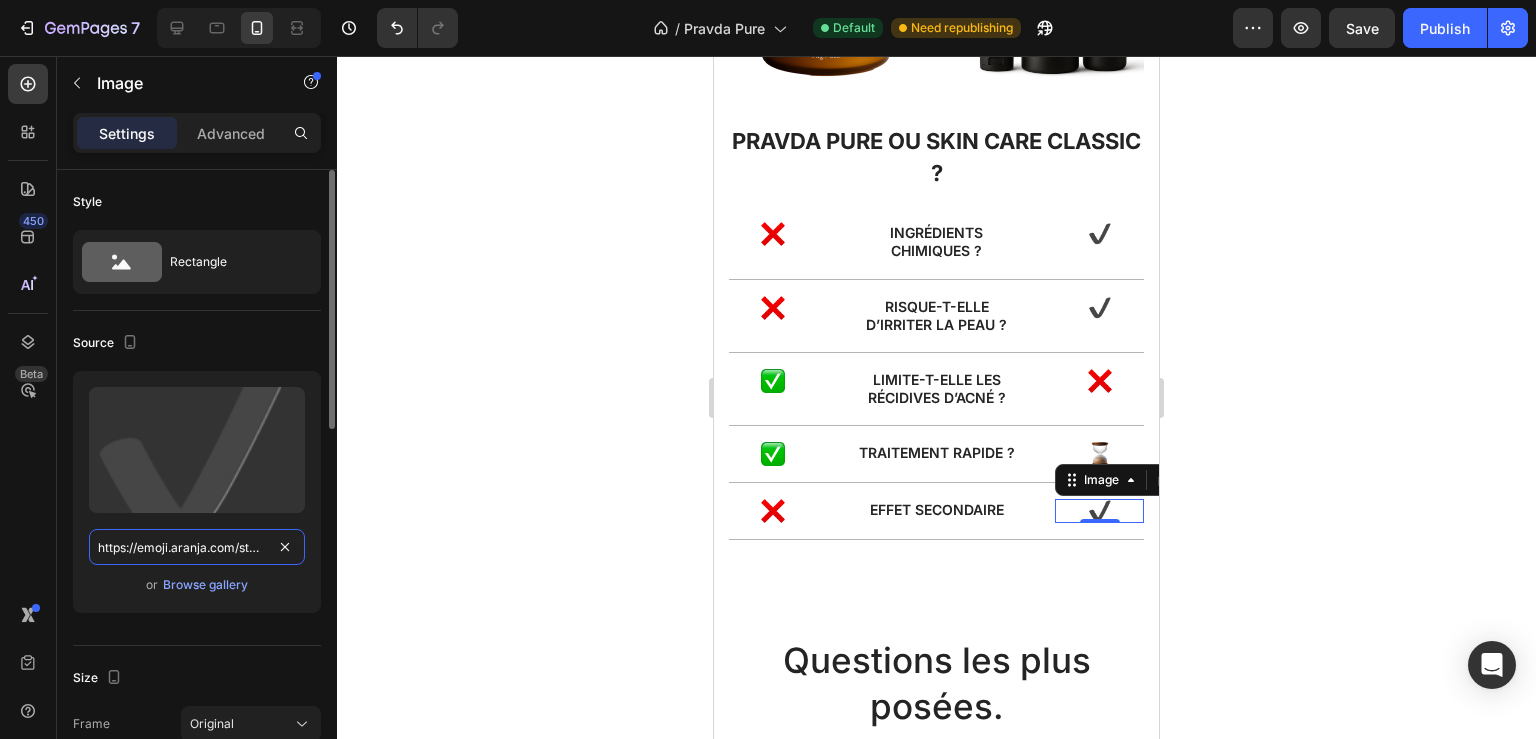 click on "https://emoji.aranja.com/static/emoji-data/img-apple-160/2714-fe0f.png" at bounding box center (197, 547) 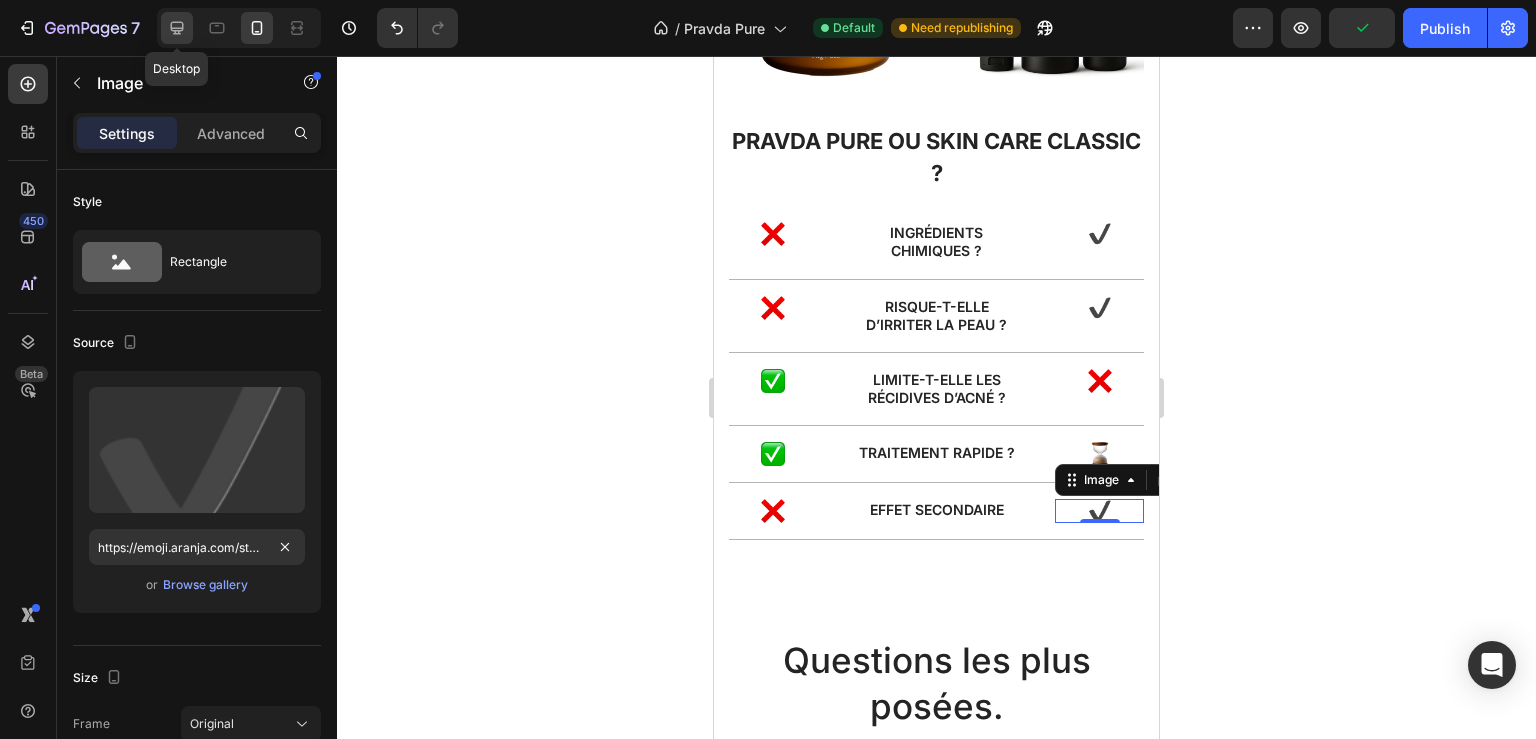 click 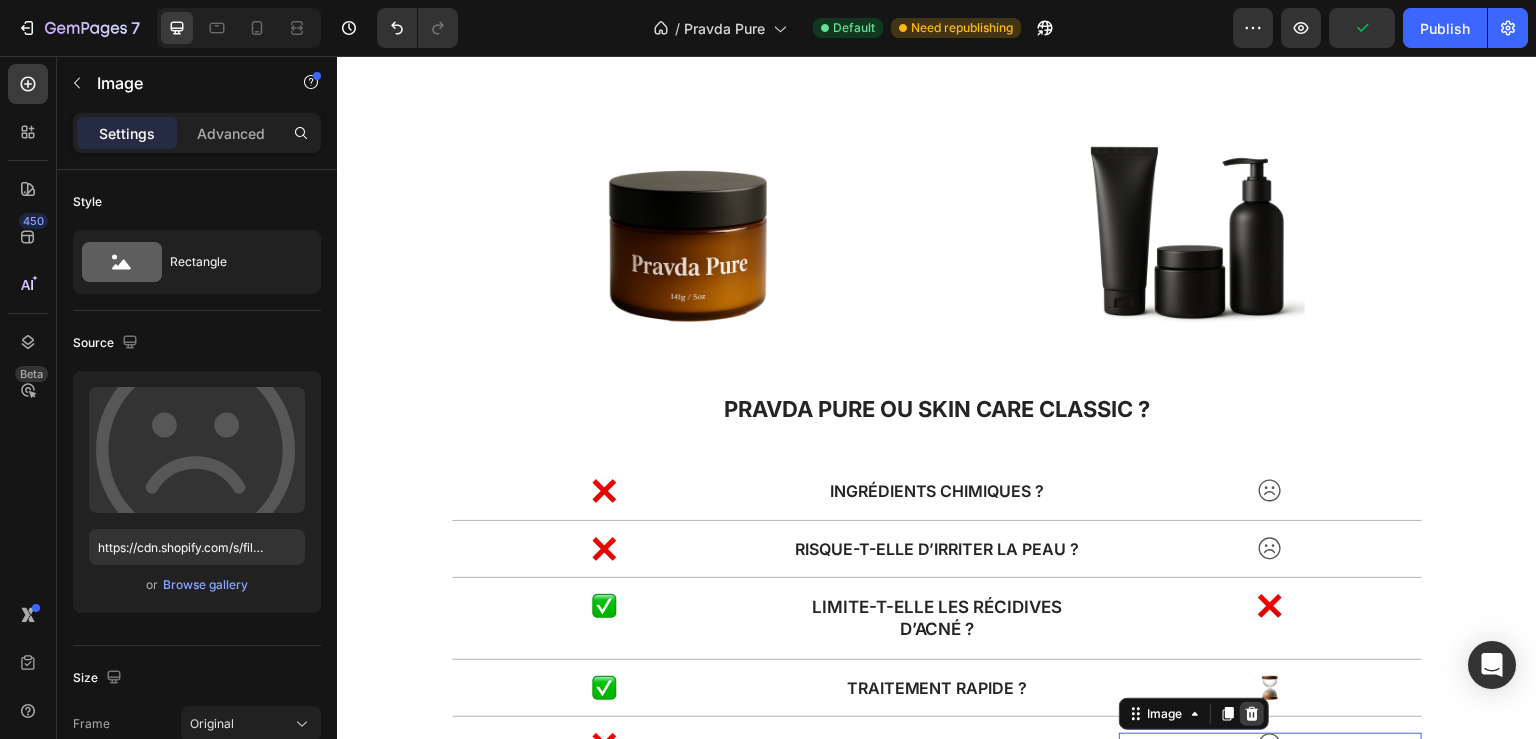 scroll, scrollTop: 4110, scrollLeft: 0, axis: vertical 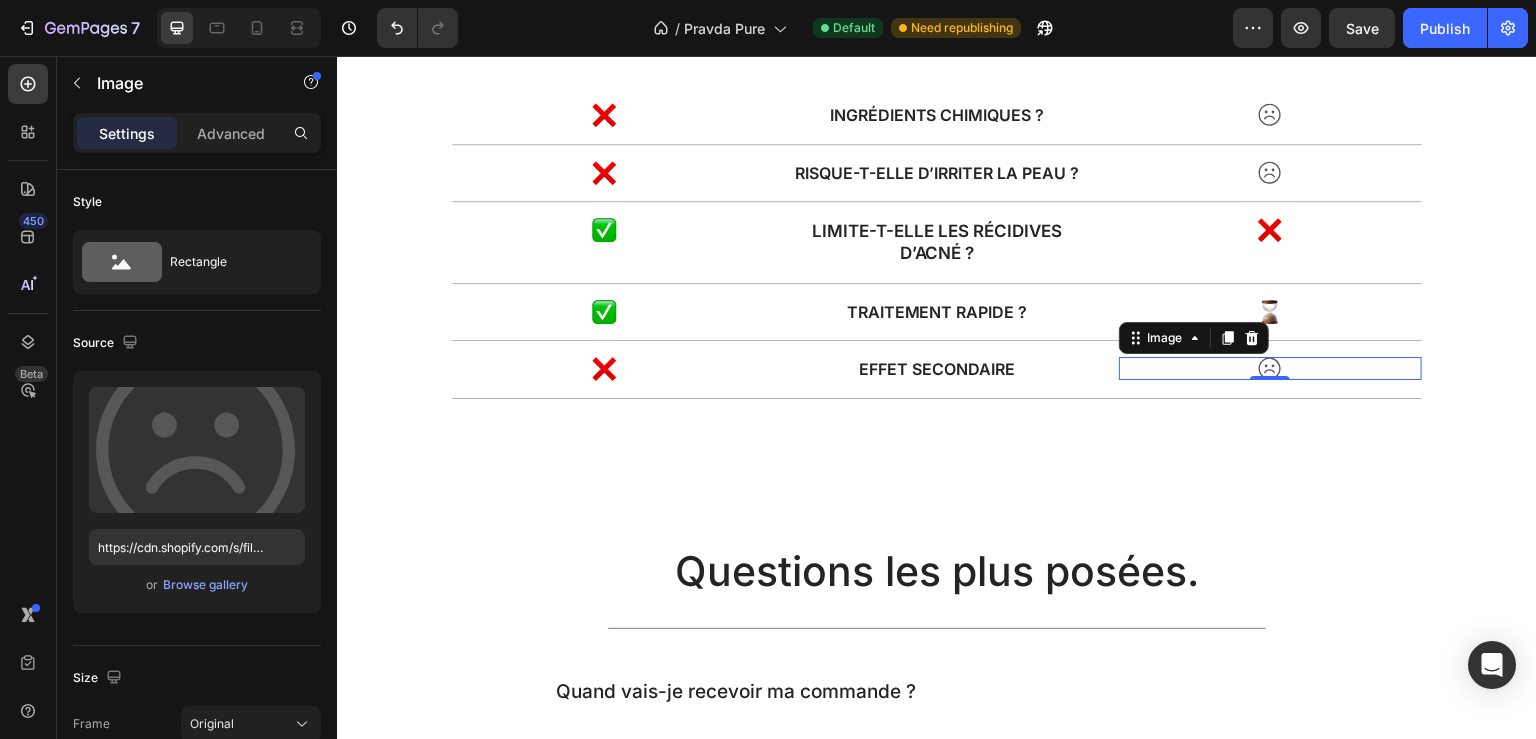 click at bounding box center (1270, 368) 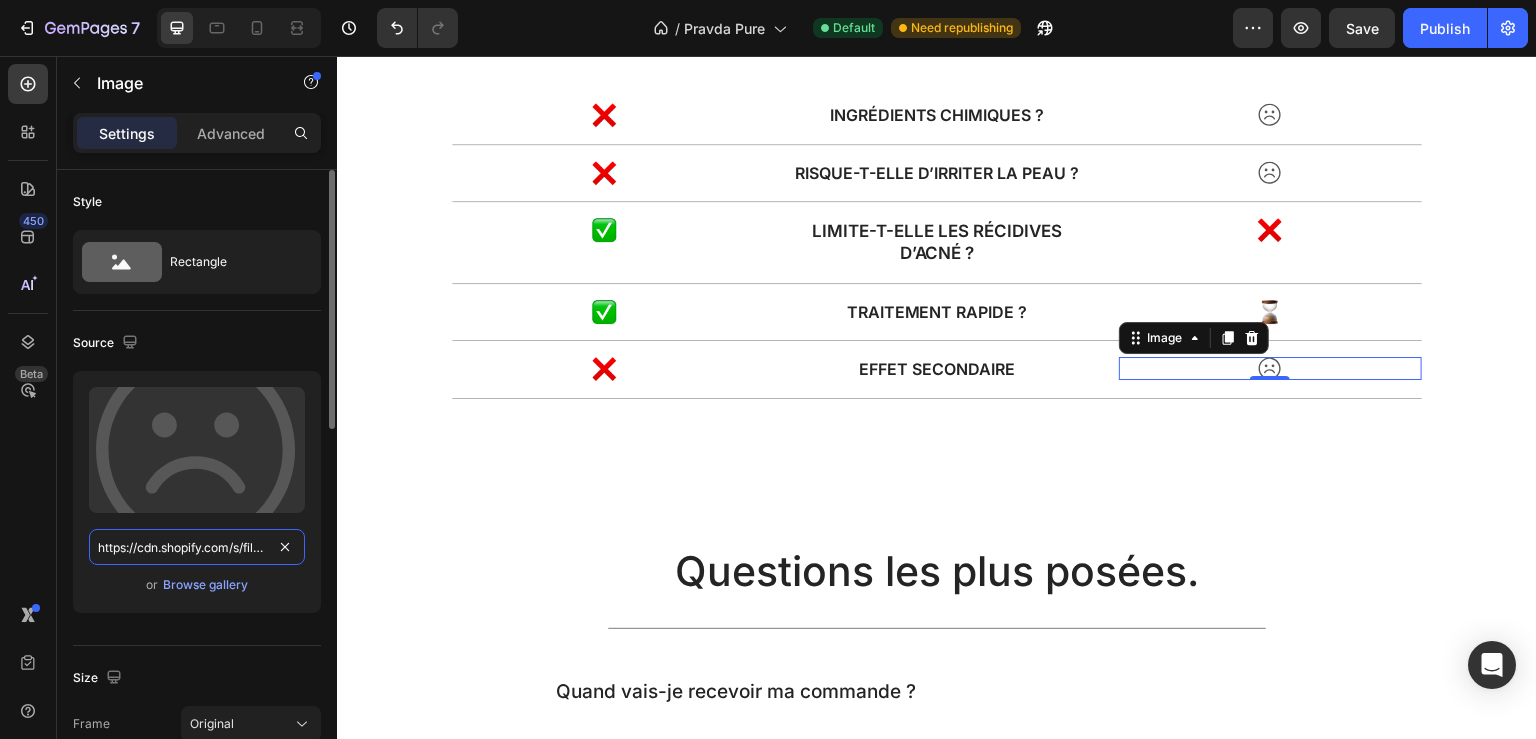 click on "https://cdn.shopify.com/s/files/1/2005/9307/files/gempages_432750572815254551-ed9ddb4d-ddf4-4ae7-ae73-be6a5f452558.svg?v=1714845415" at bounding box center (197, 547) 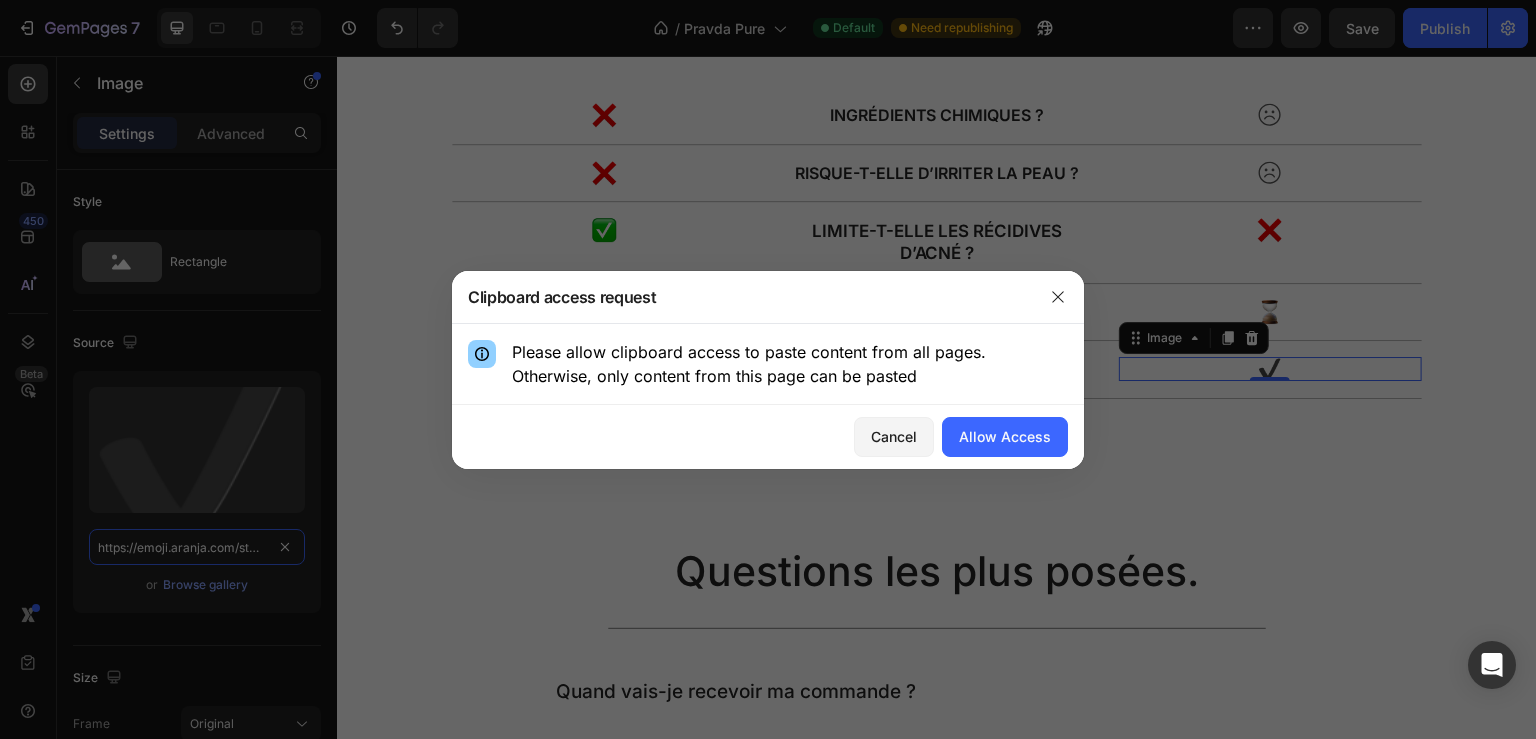 scroll, scrollTop: 0, scrollLeft: 243, axis: horizontal 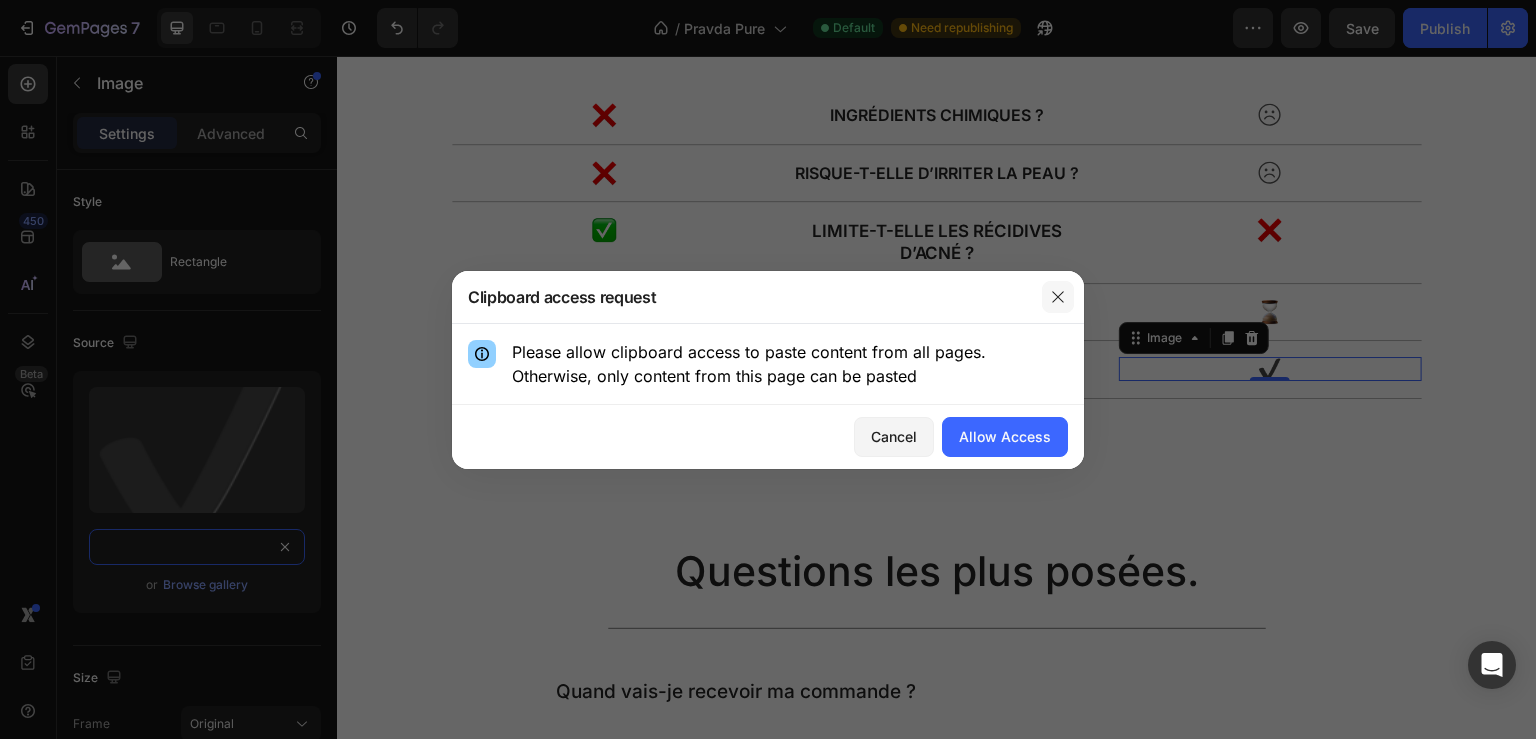 type on "https://emoji.aranja.com/static/emoji-data/img-apple-160/2714-fe0f.png" 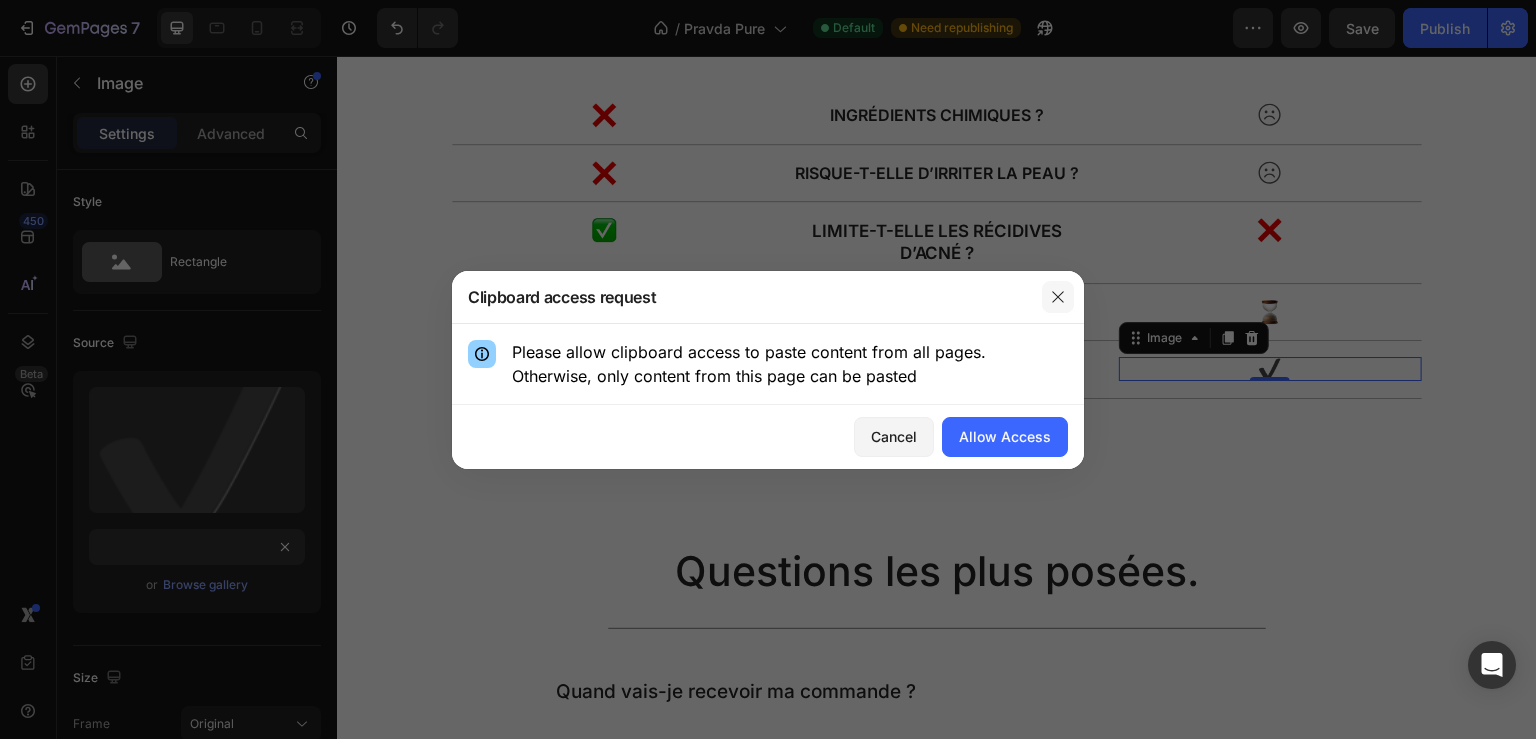 click 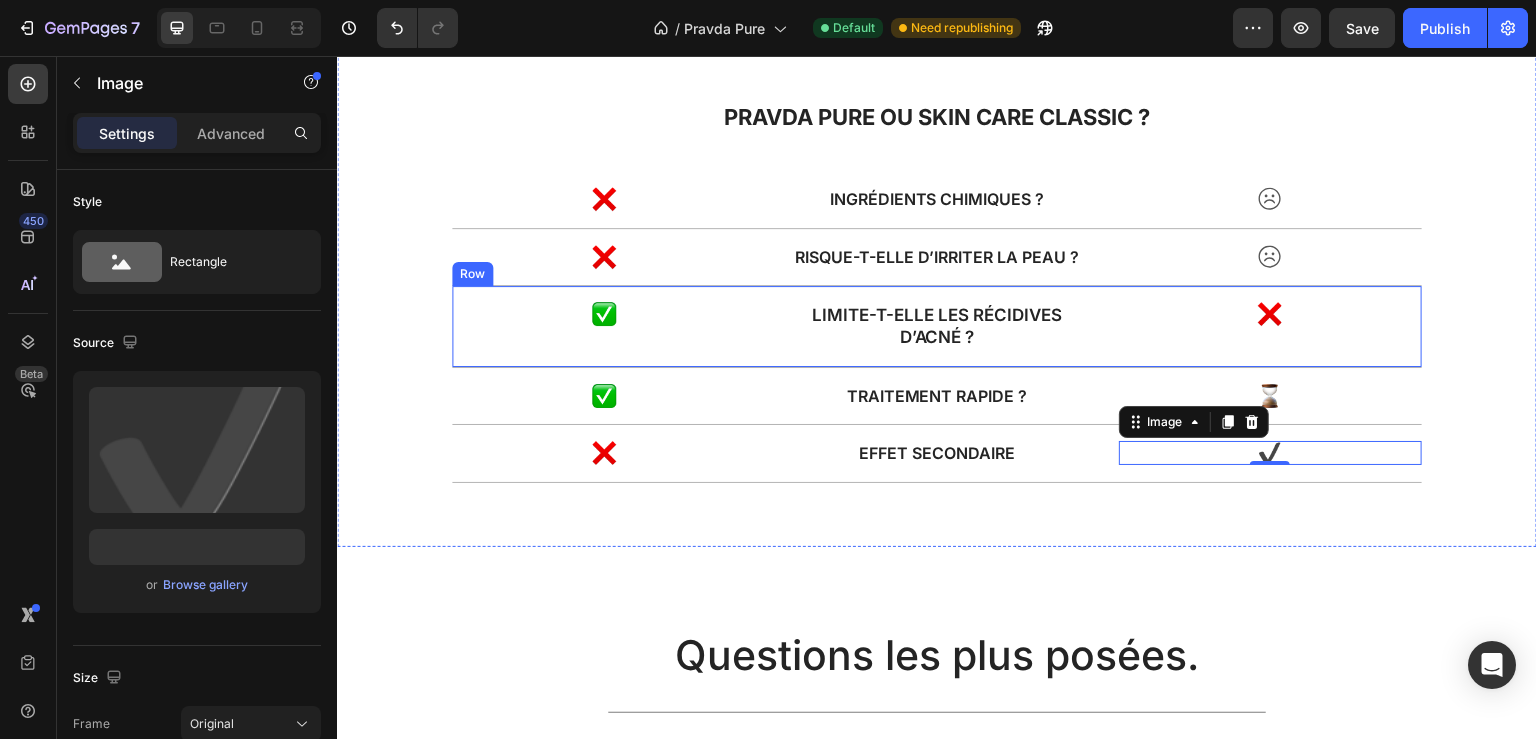scroll, scrollTop: 3900, scrollLeft: 0, axis: vertical 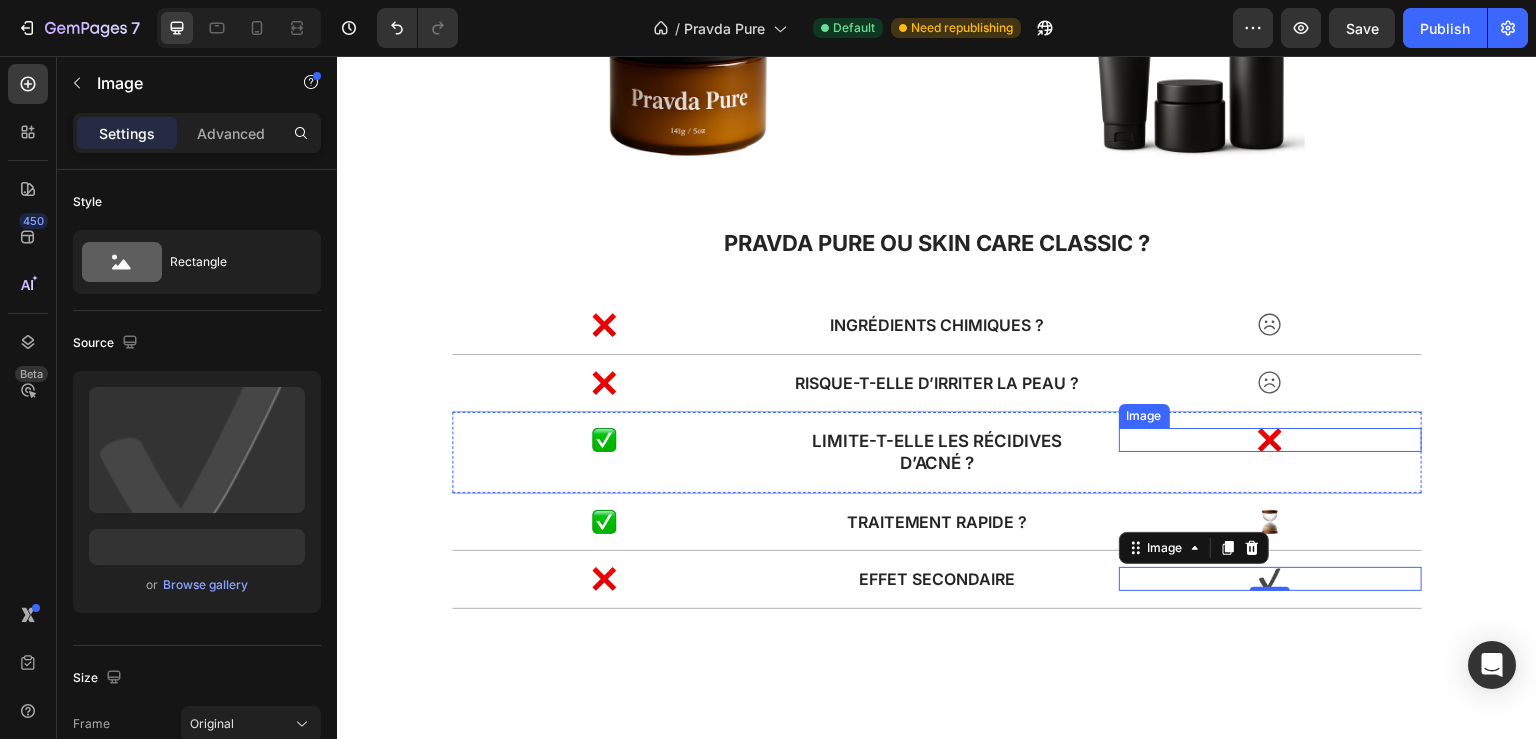 click at bounding box center (1270, 440) 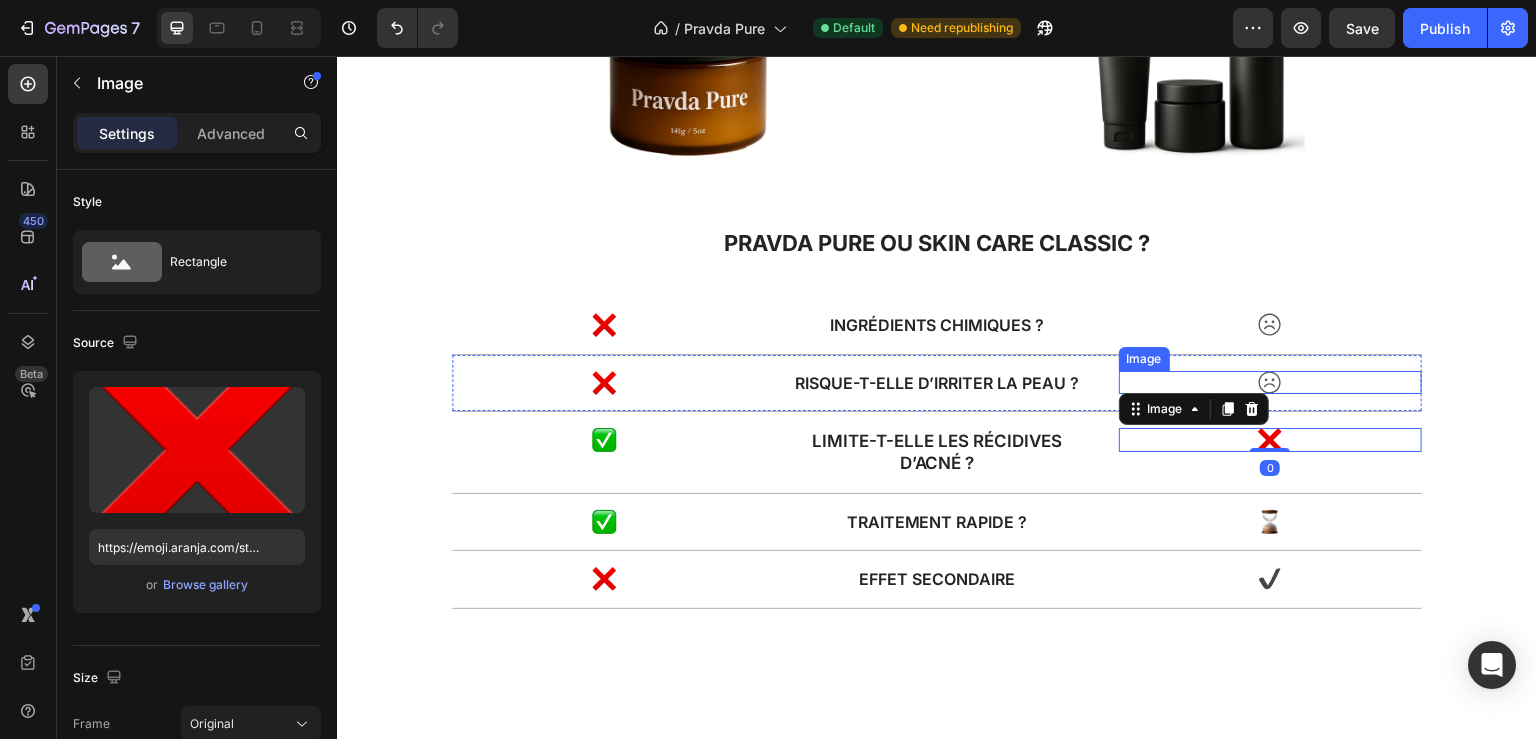 click at bounding box center [1270, 382] 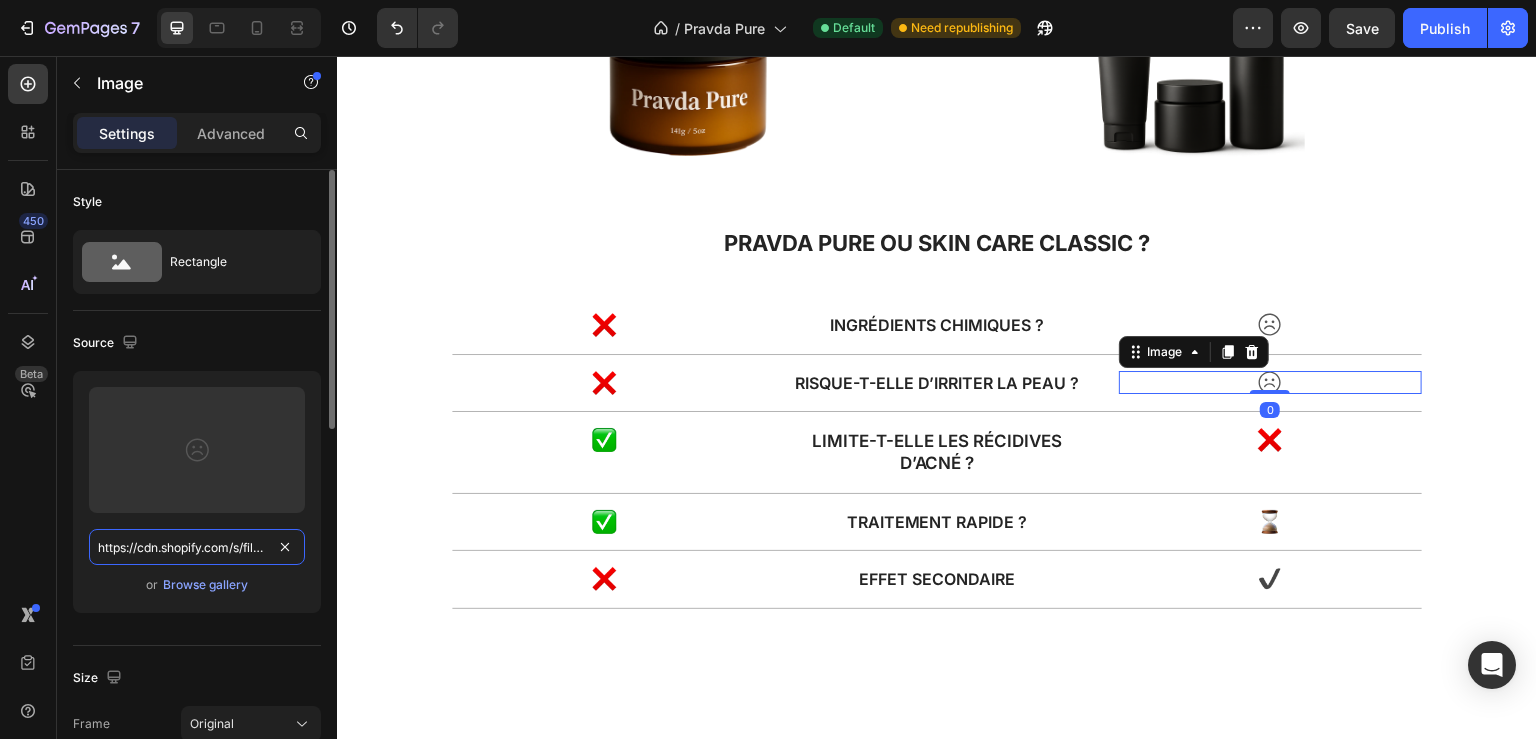 click on "https://cdn.shopify.com/s/files/1/2005/9307/files/gempages_432750572815254551-ed9ddb4d-ddf4-4ae7-ae73-be6a5f452558.svg?v=1714845415" at bounding box center [197, 547] 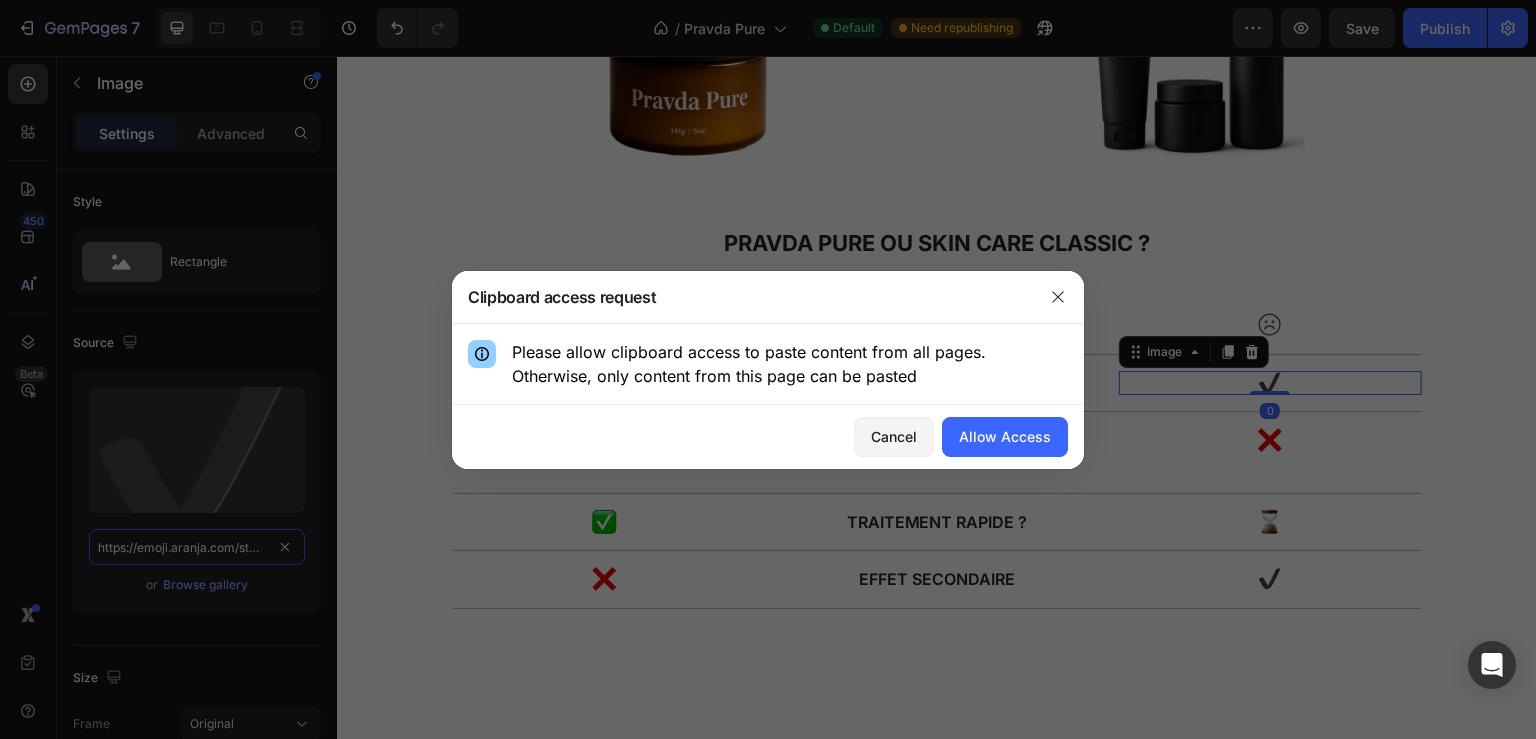 scroll, scrollTop: 0, scrollLeft: 243, axis: horizontal 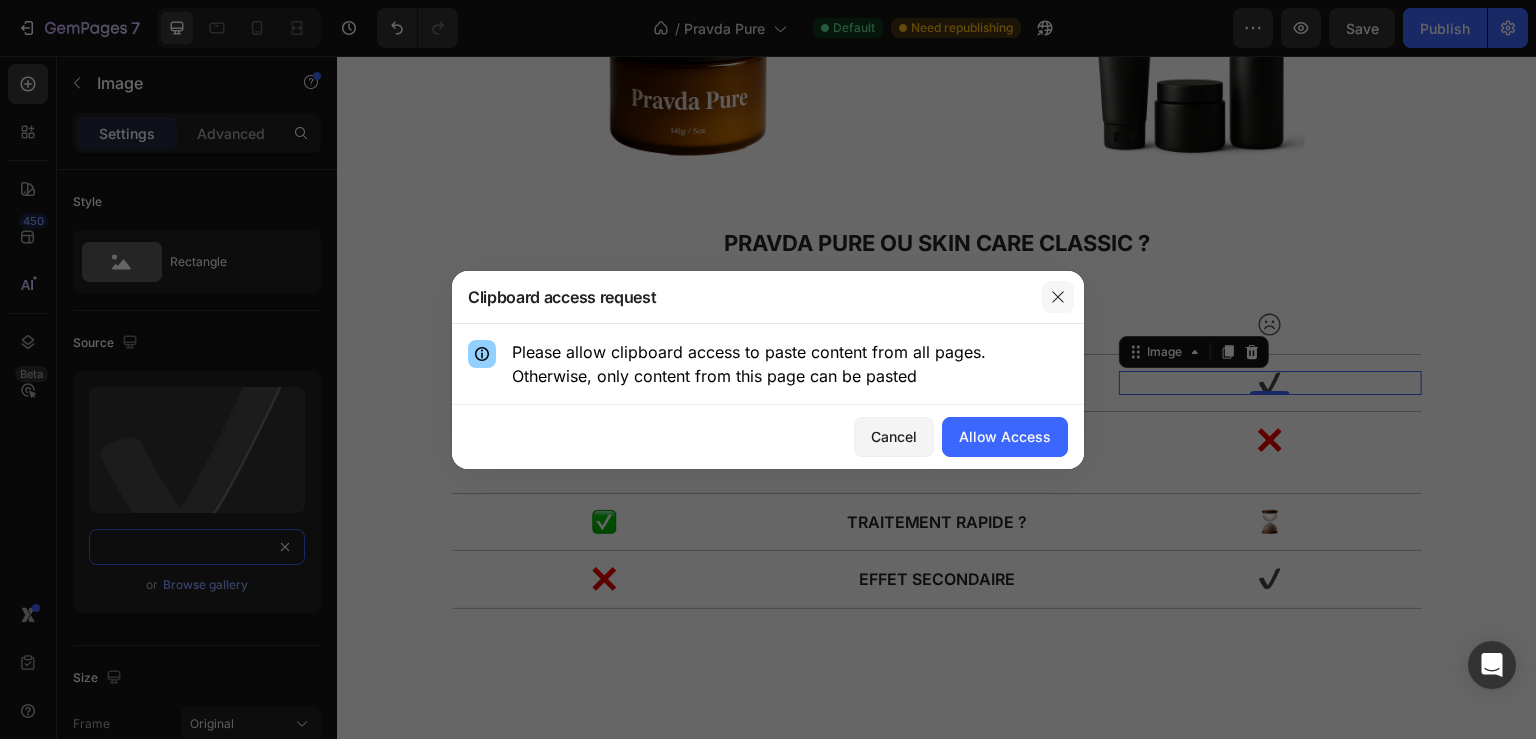 type on "https://emoji.aranja.com/static/emoji-data/img-apple-160/2714-fe0f.png" 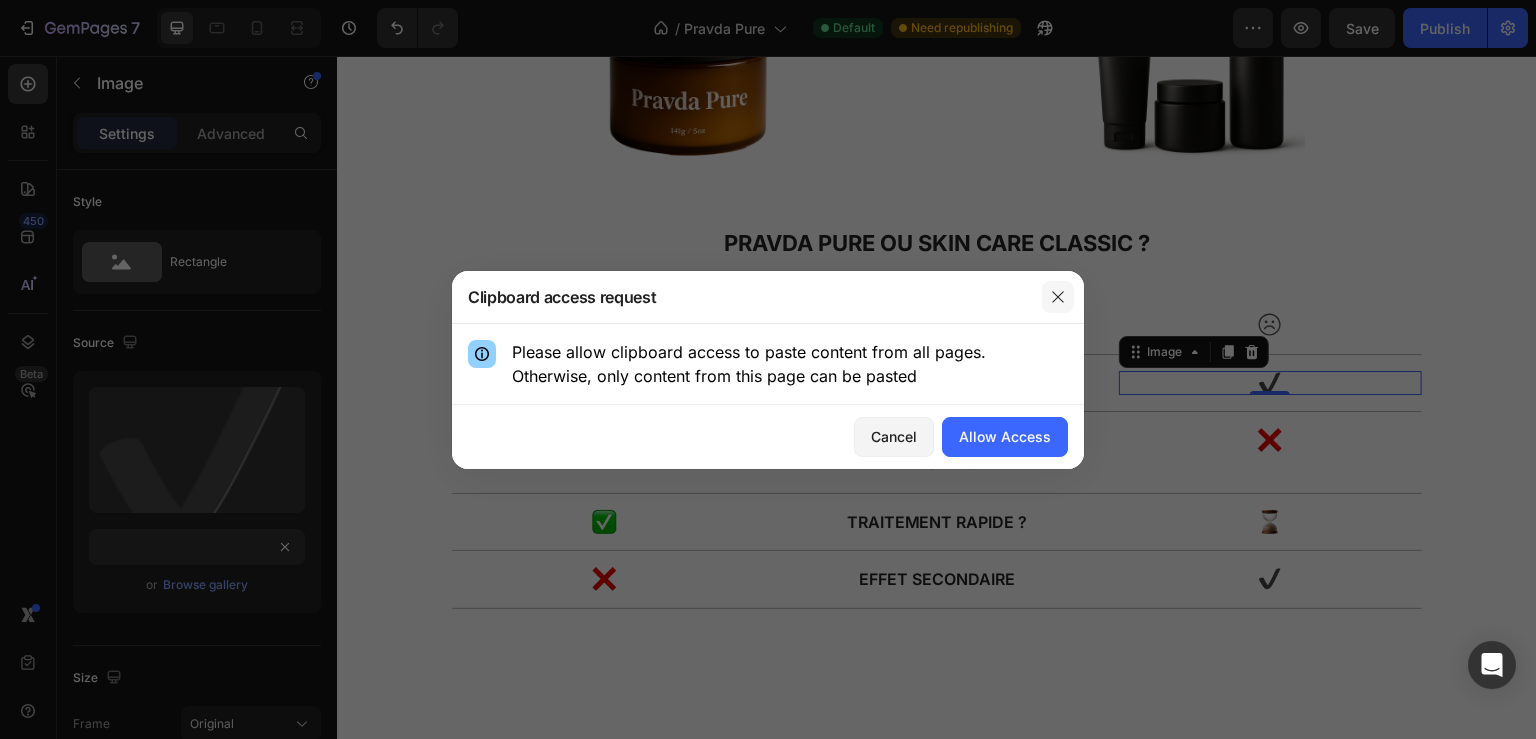 click 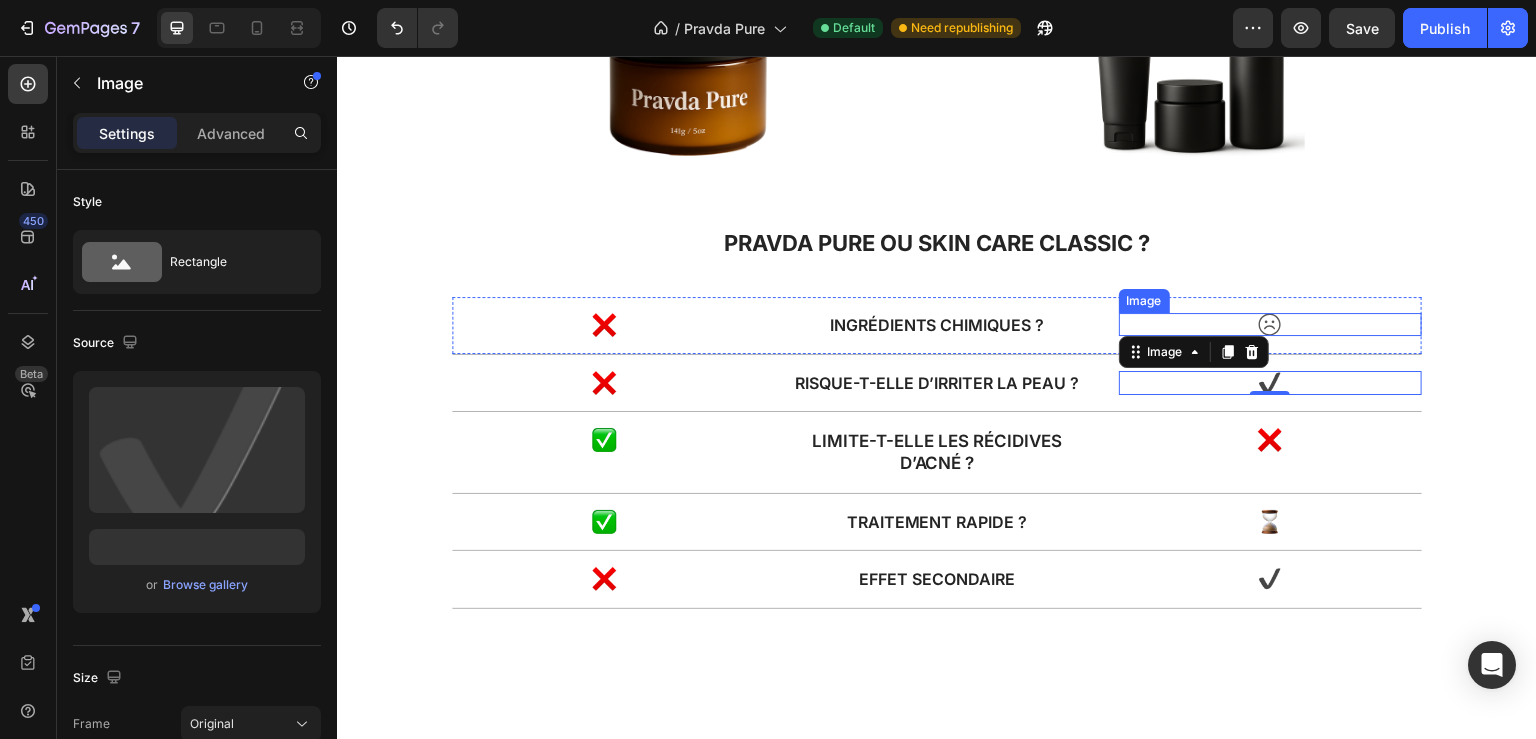 click at bounding box center [1270, 324] 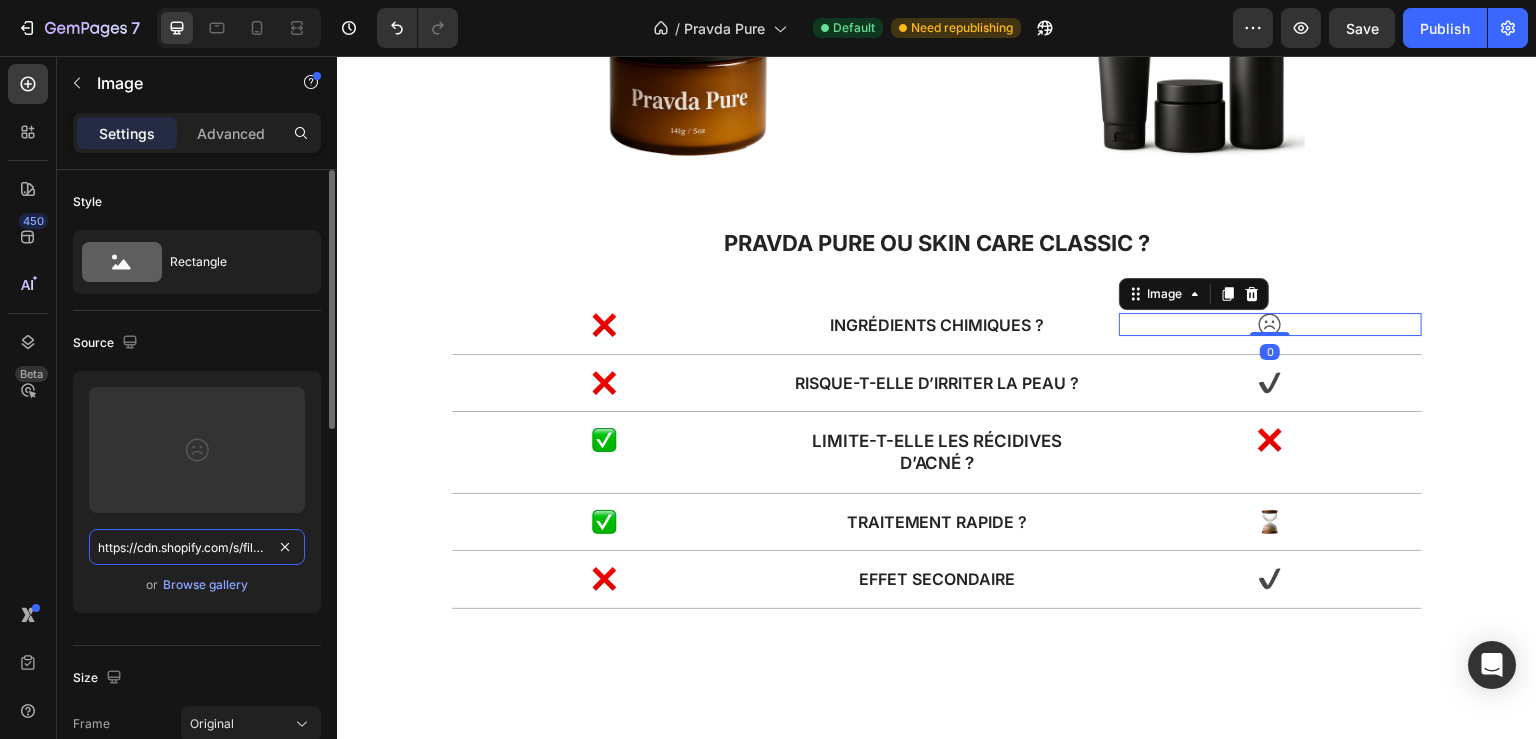 click on "https://cdn.shopify.com/s/files/1/2005/9307/files/gempages_432750572815254551-ed9ddb4d-ddf4-4ae7-ae73-be6a5f452558.svg?v=1714845415" at bounding box center (197, 547) 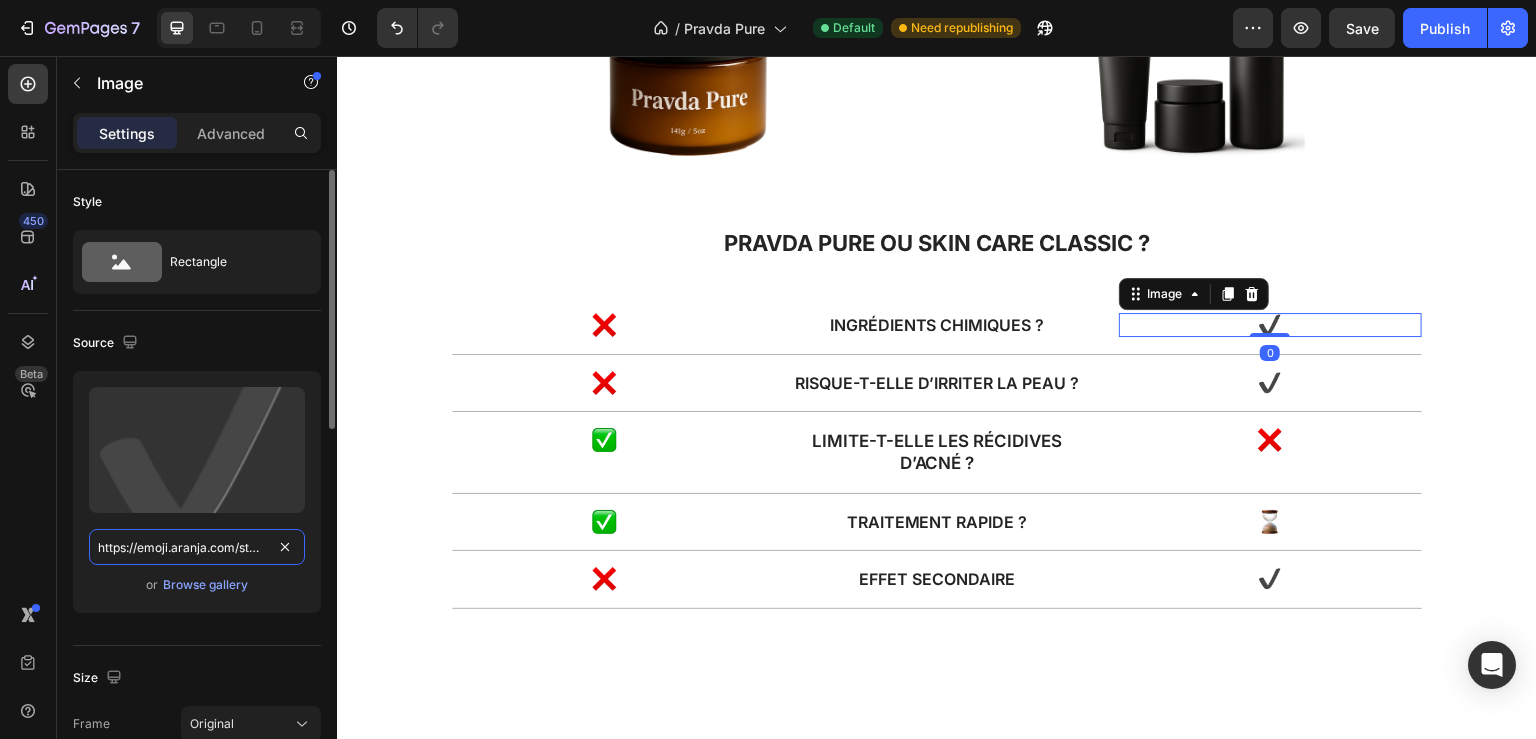 scroll, scrollTop: 0, scrollLeft: 243, axis: horizontal 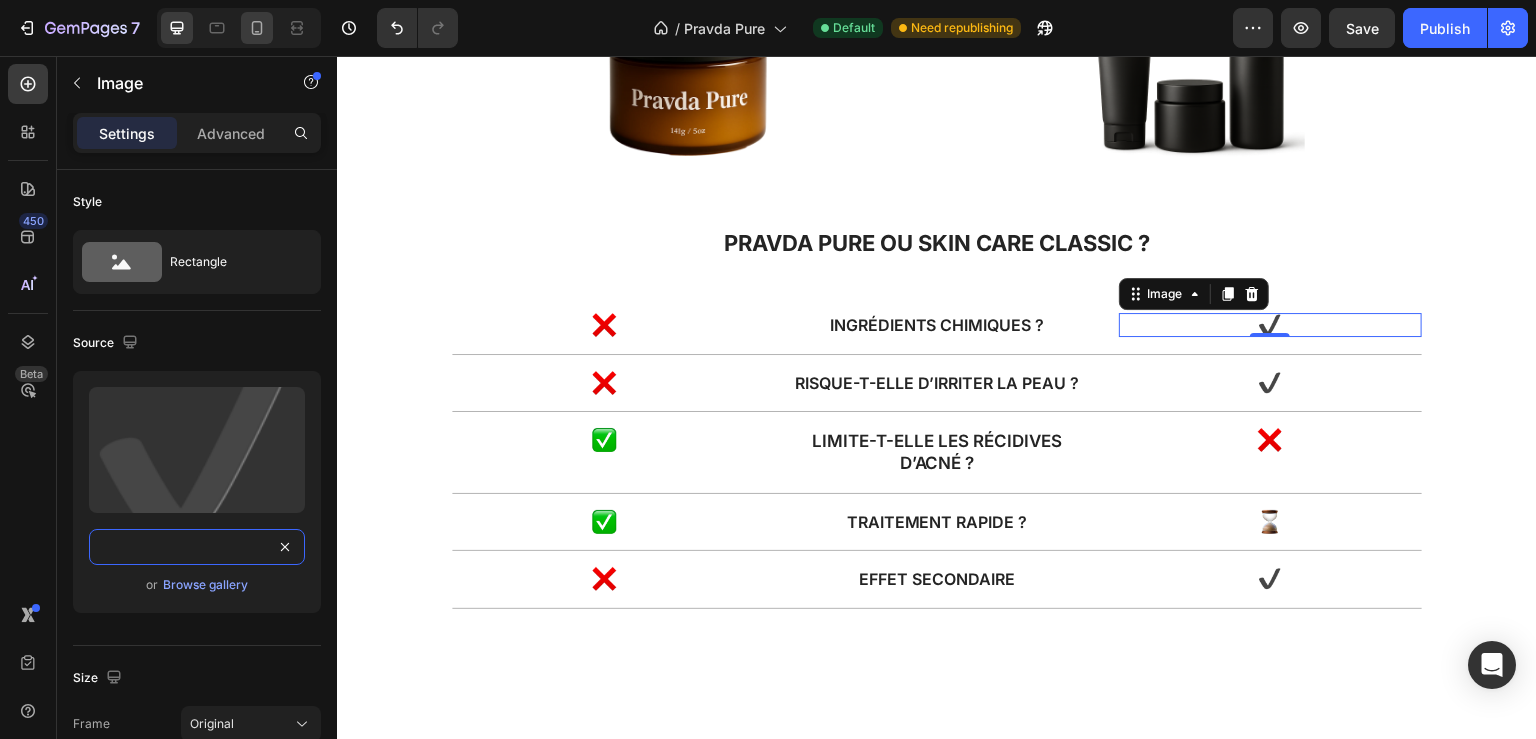 type on "https://emoji.aranja.com/static/emoji-data/img-apple-160/2714-fe0f.png" 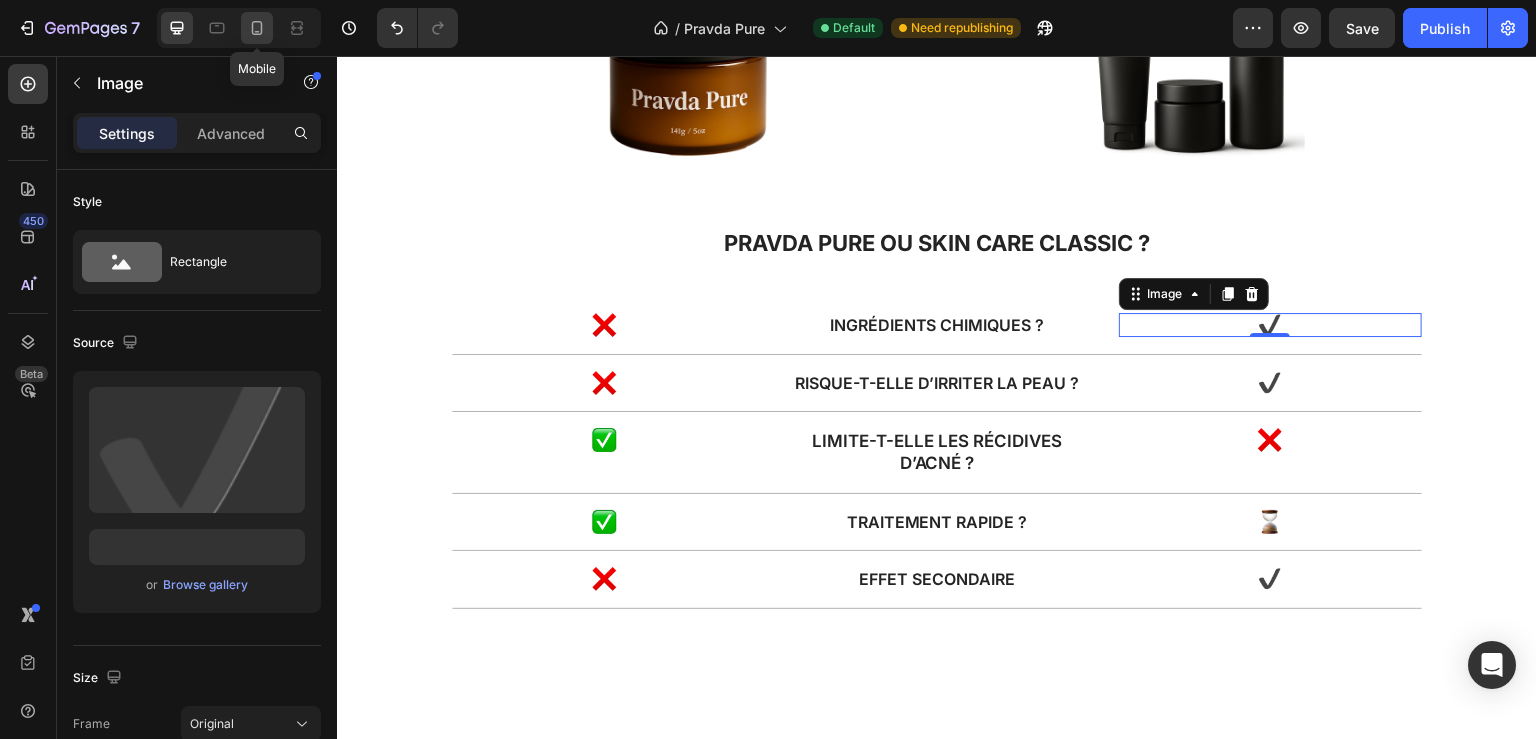 click 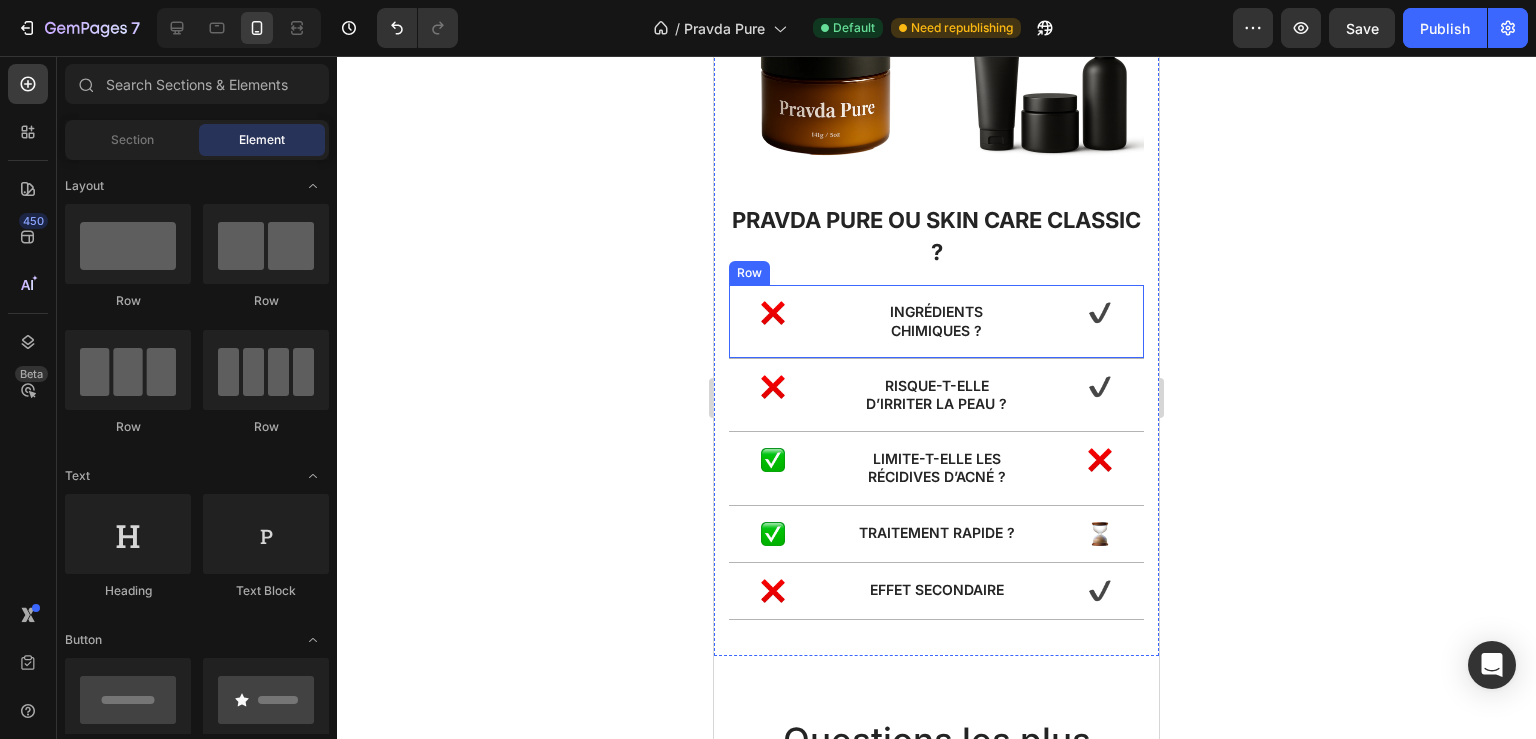 scroll, scrollTop: 4717, scrollLeft: 0, axis: vertical 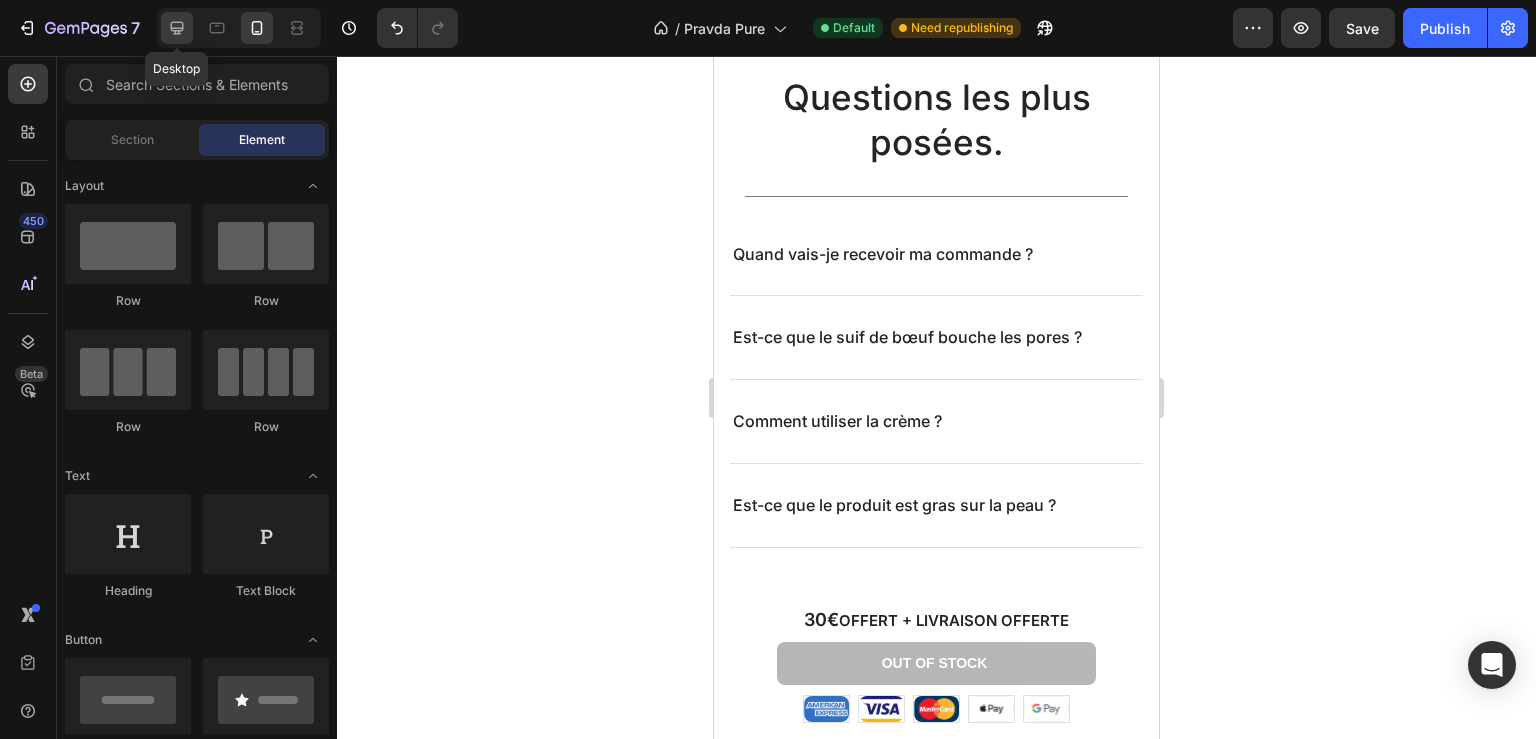 click 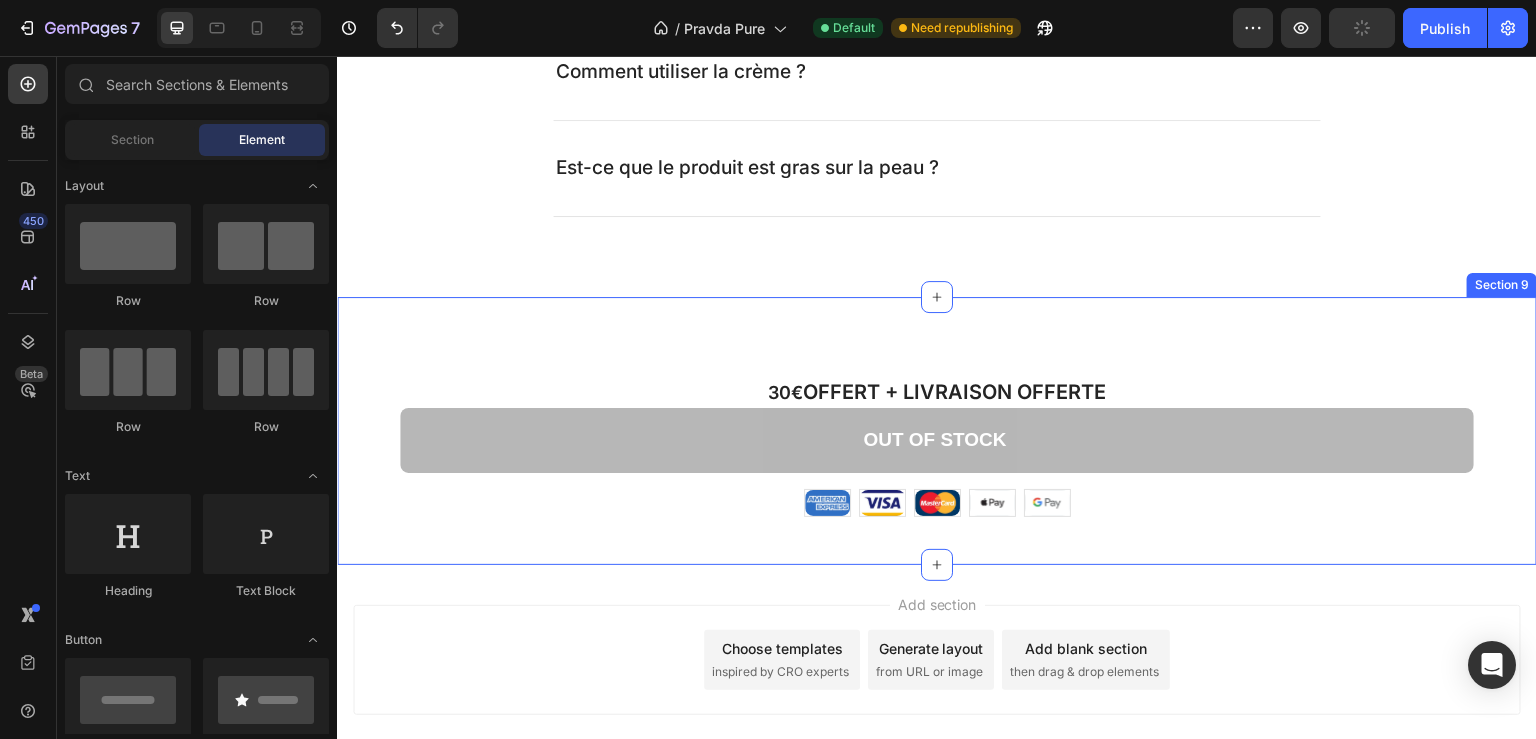 scroll, scrollTop: 5459, scrollLeft: 0, axis: vertical 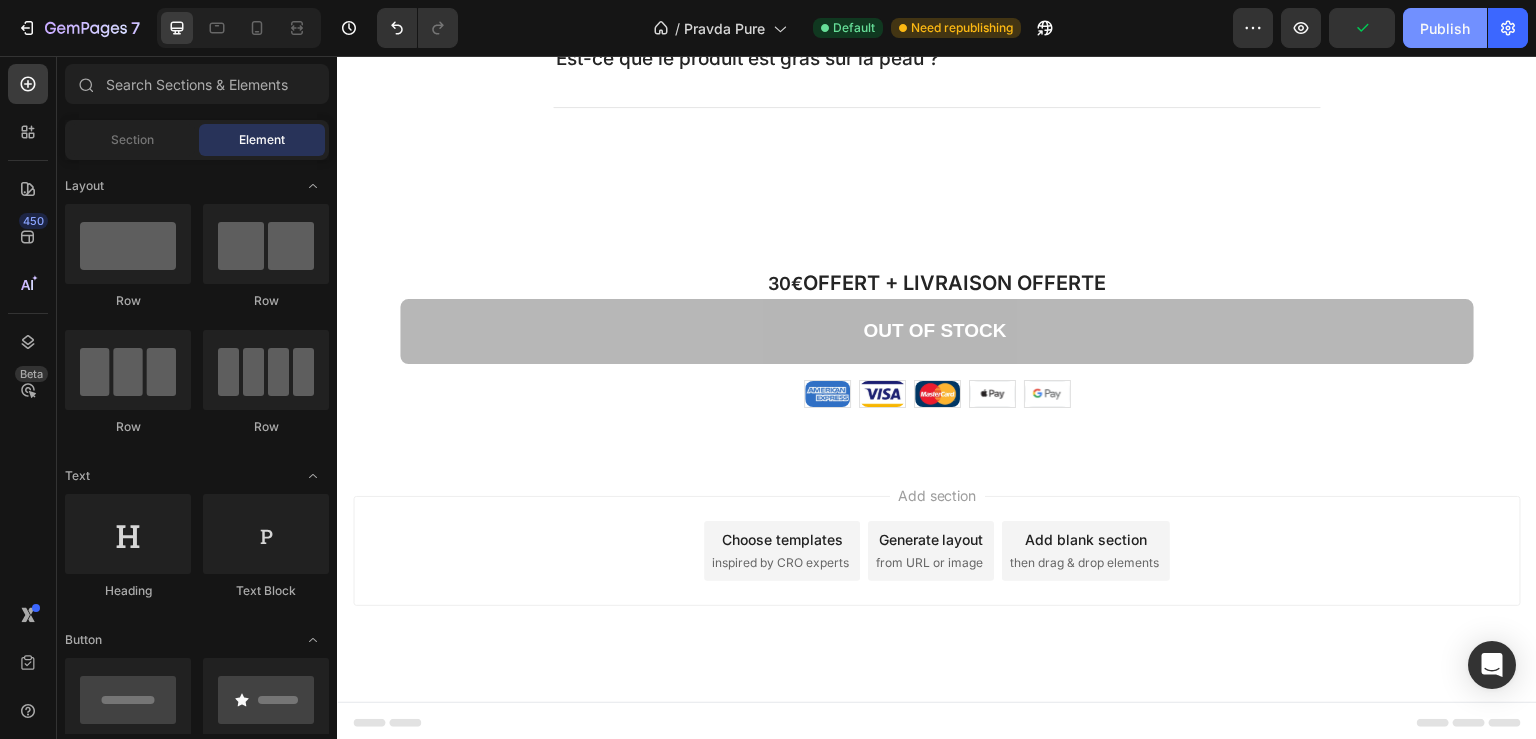 click on "Publish" at bounding box center [1445, 28] 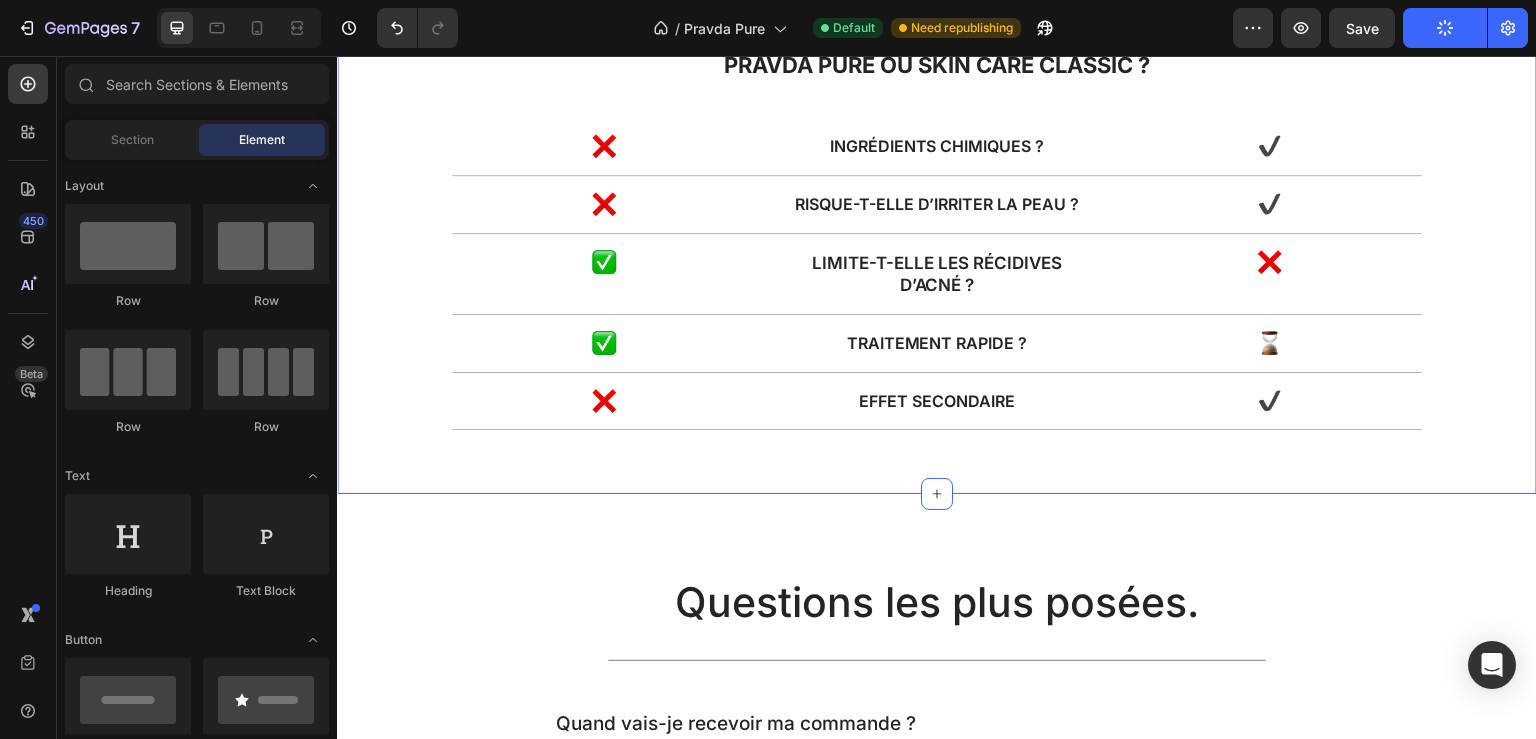 scroll, scrollTop: 4931, scrollLeft: 0, axis: vertical 